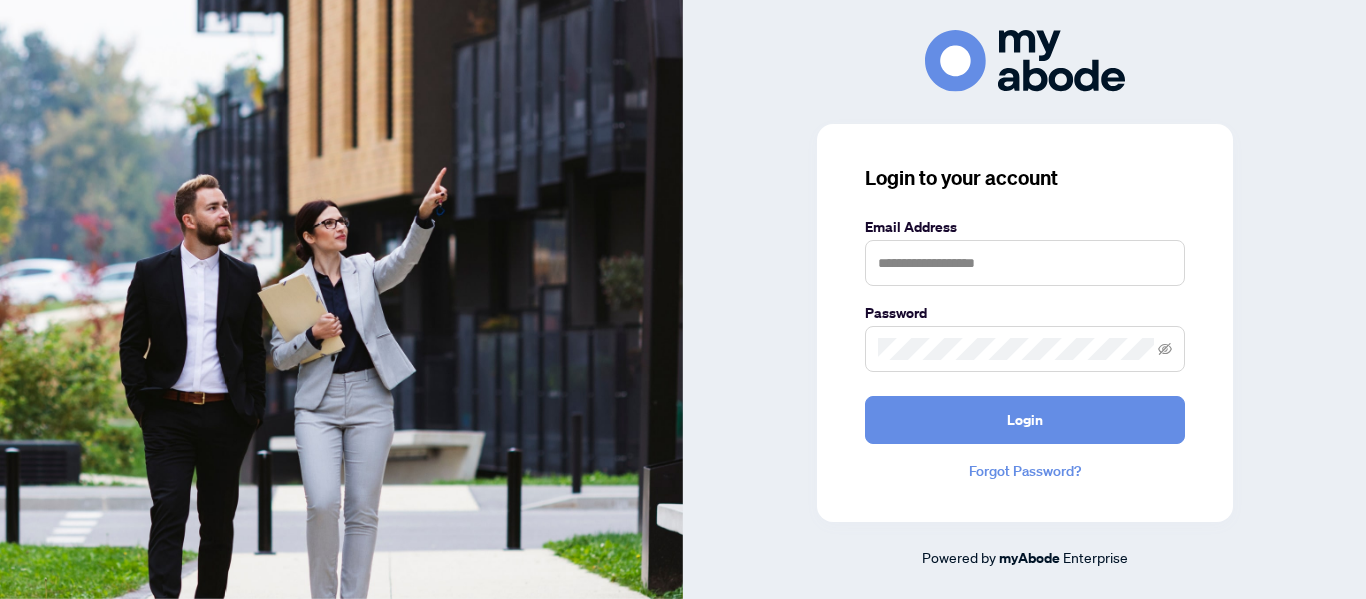 scroll, scrollTop: 0, scrollLeft: 0, axis: both 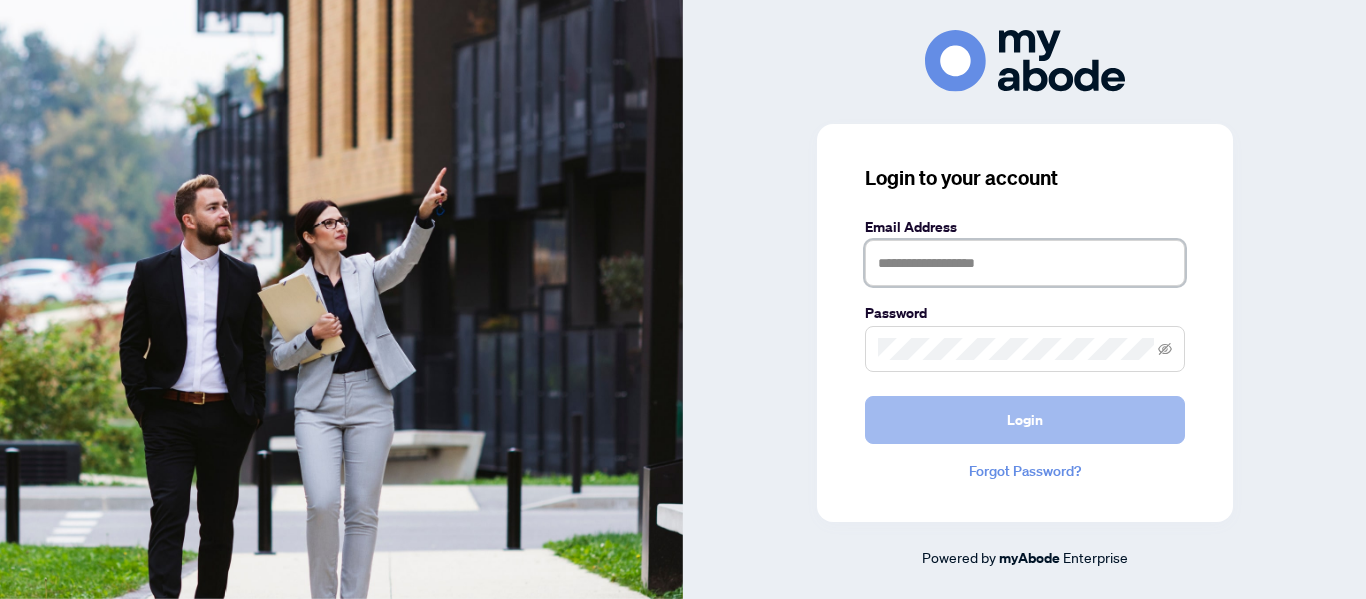 type on "**********" 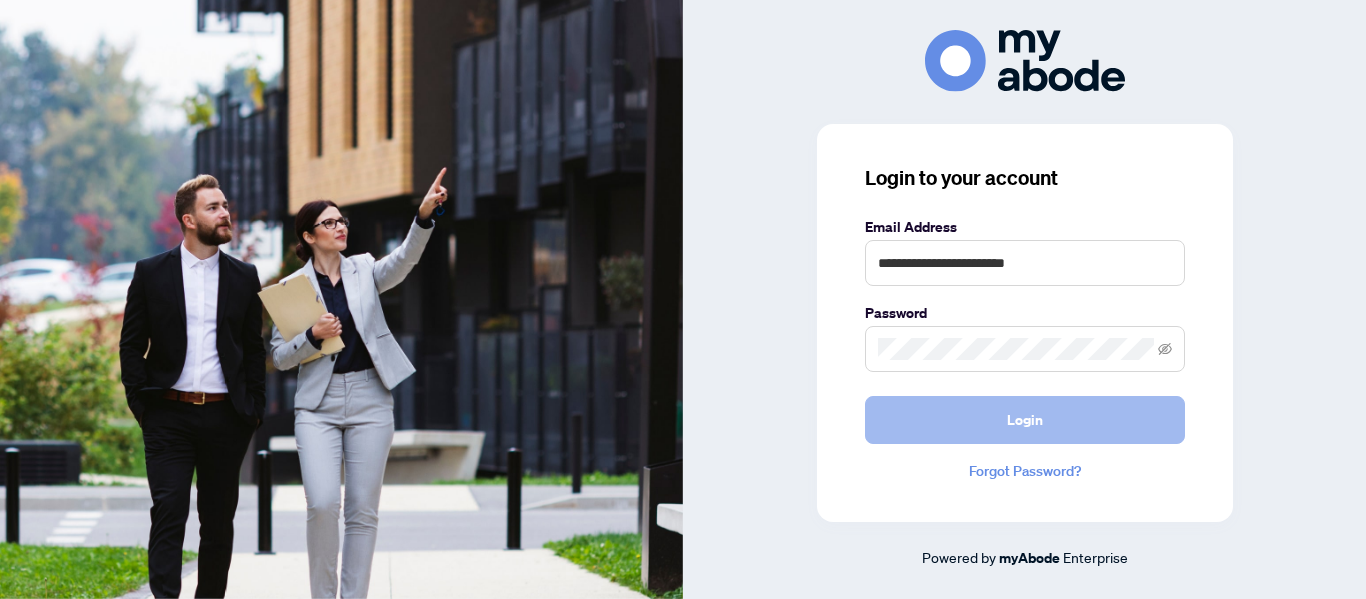 click on "Login" at bounding box center (1025, 420) 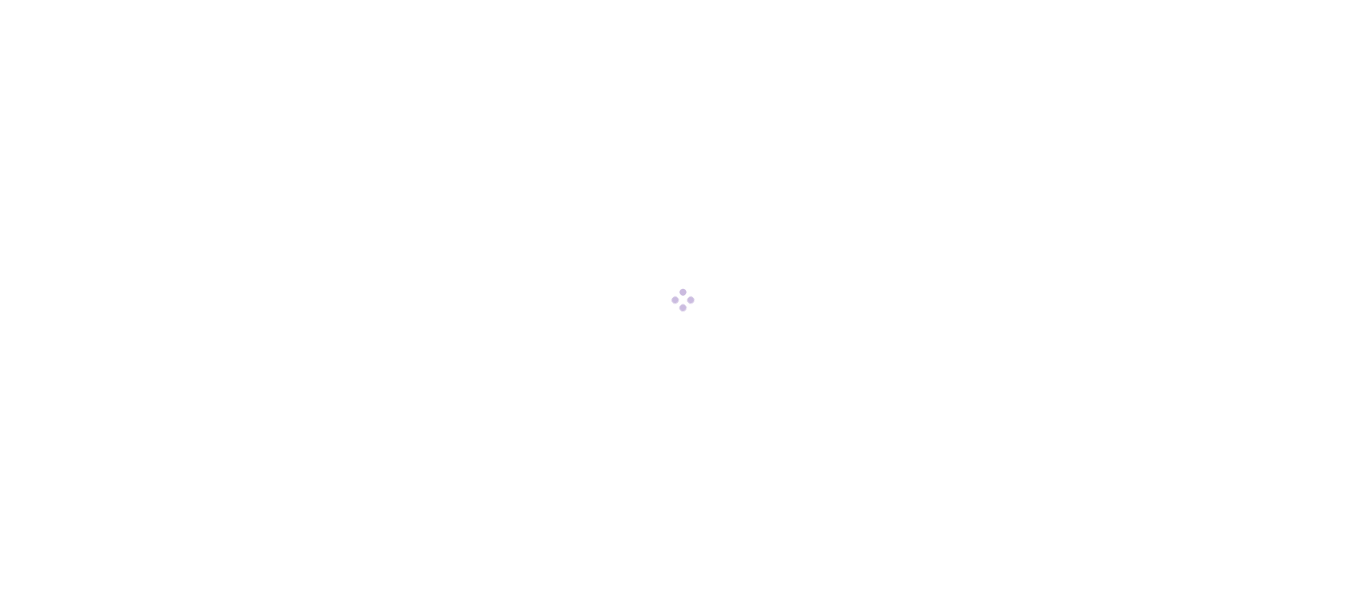 scroll, scrollTop: 0, scrollLeft: 0, axis: both 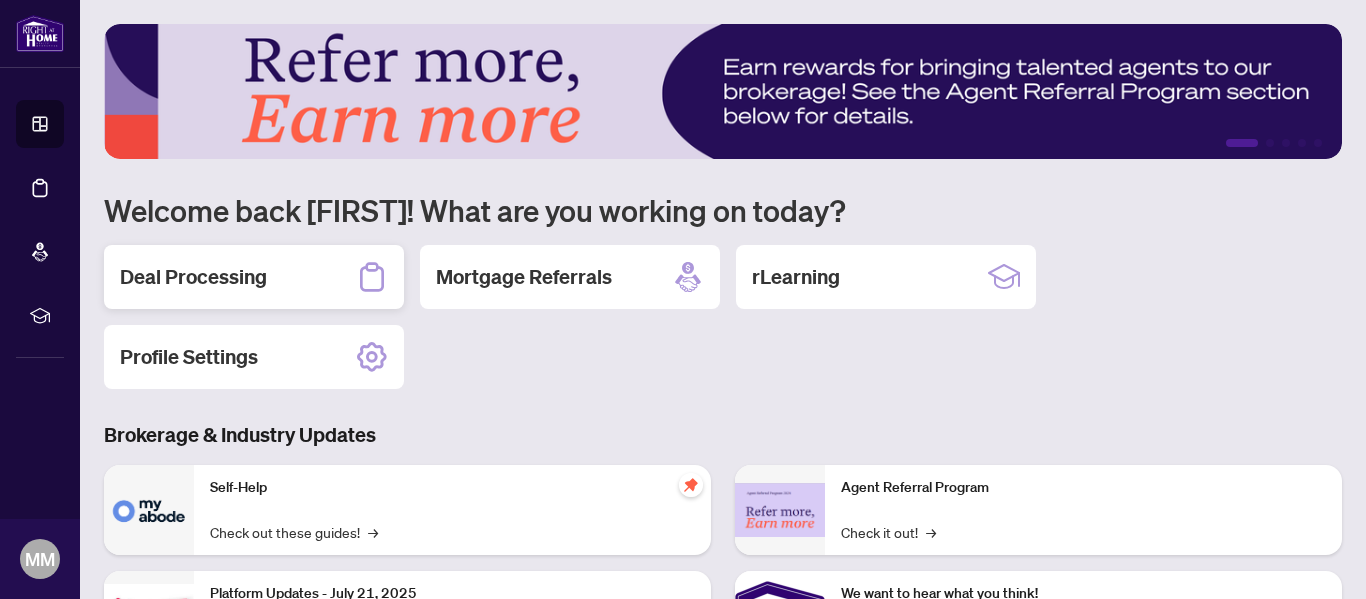 click on "Deal Processing" at bounding box center [254, 277] 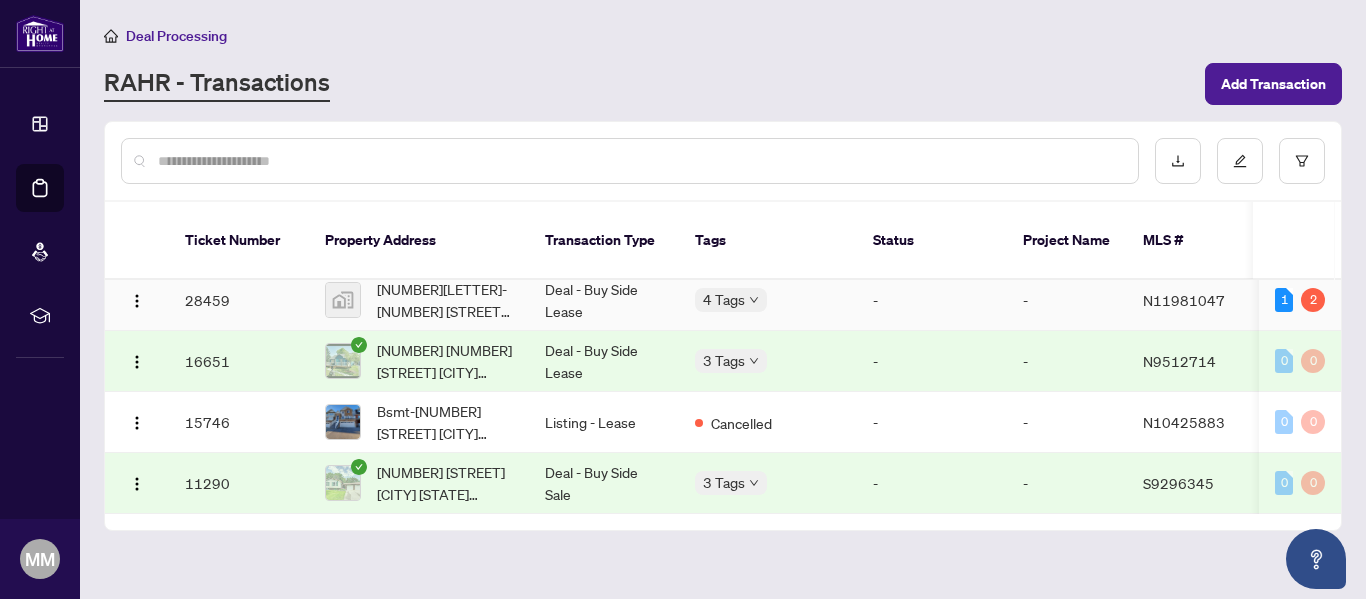 scroll, scrollTop: 724, scrollLeft: 0, axis: vertical 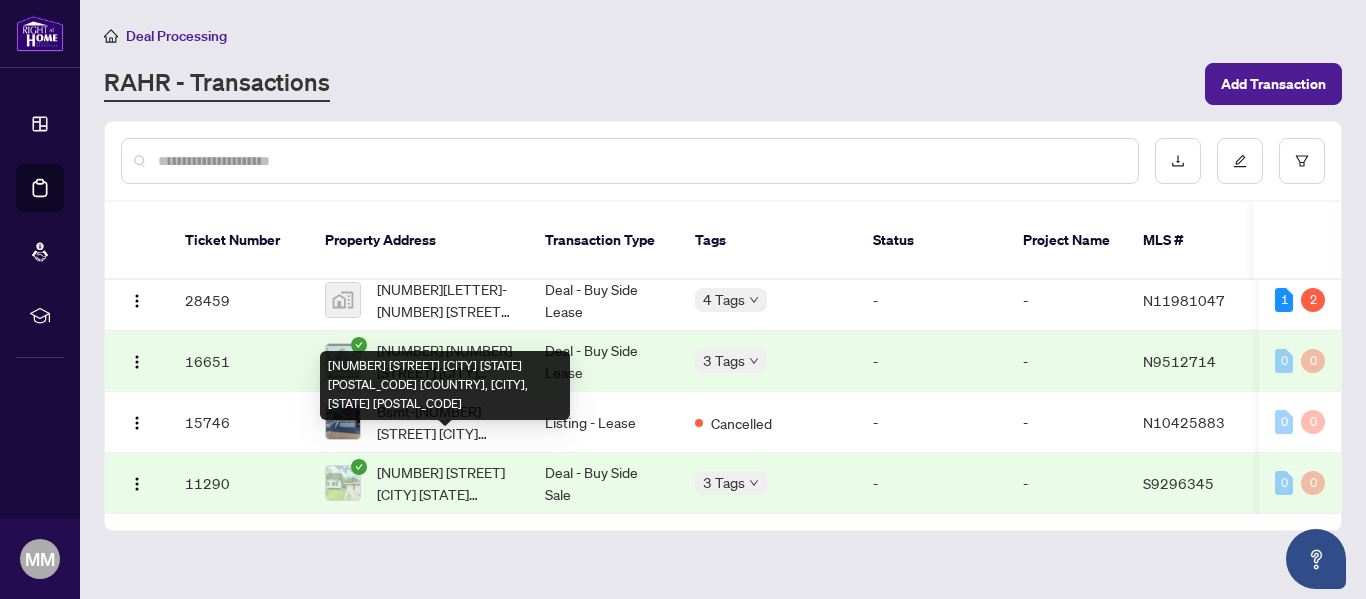 click on "3659 Shadow Creek Rd Severn Ontario L3V 0V8 Canada, Severn, Ontario L3V 0V8, Canada" at bounding box center [445, 483] 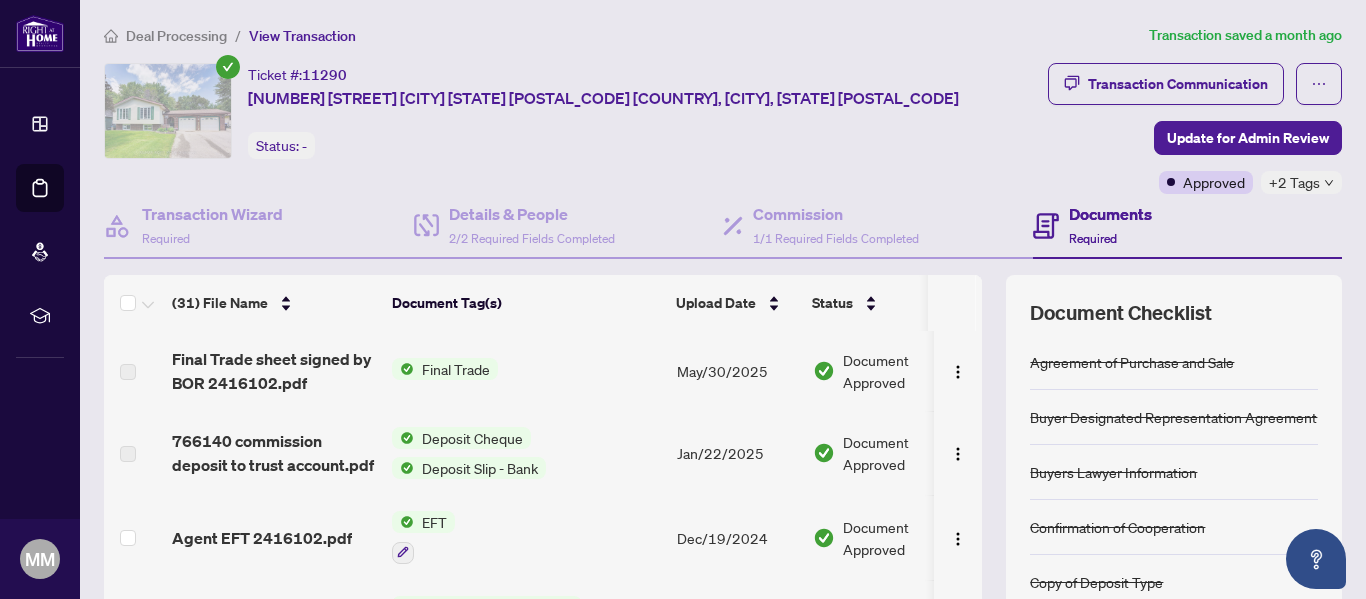 click on "Final Trade" at bounding box center [456, 369] 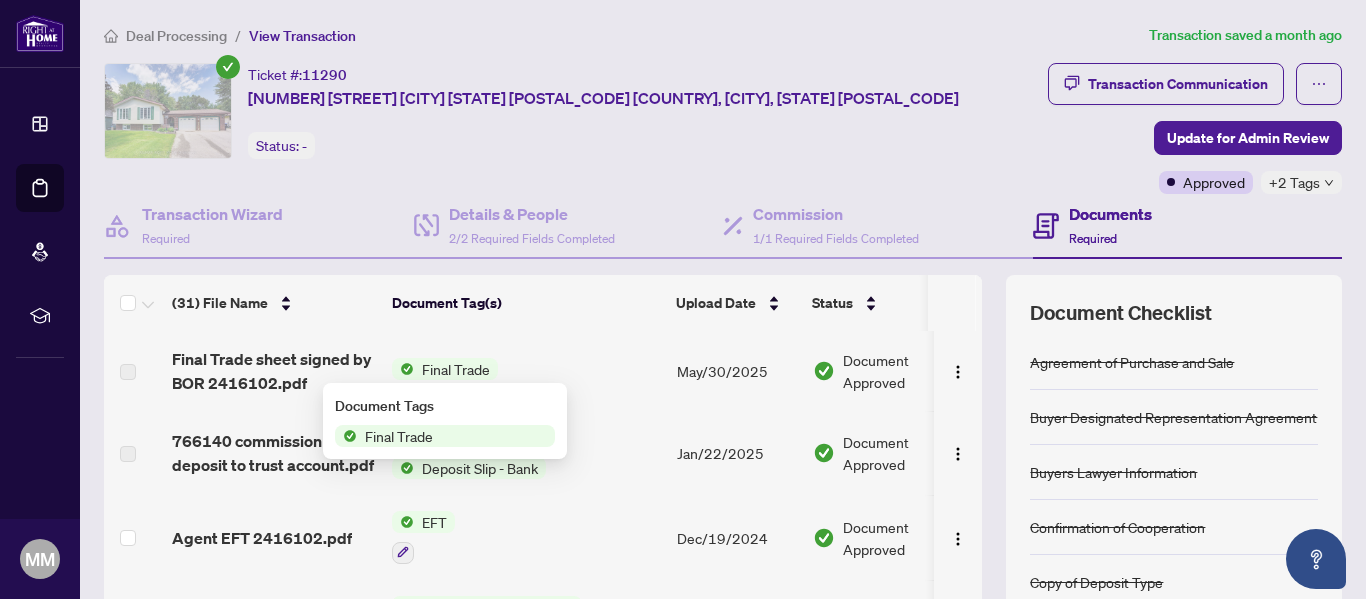 click on "Final Trade" at bounding box center (399, 436) 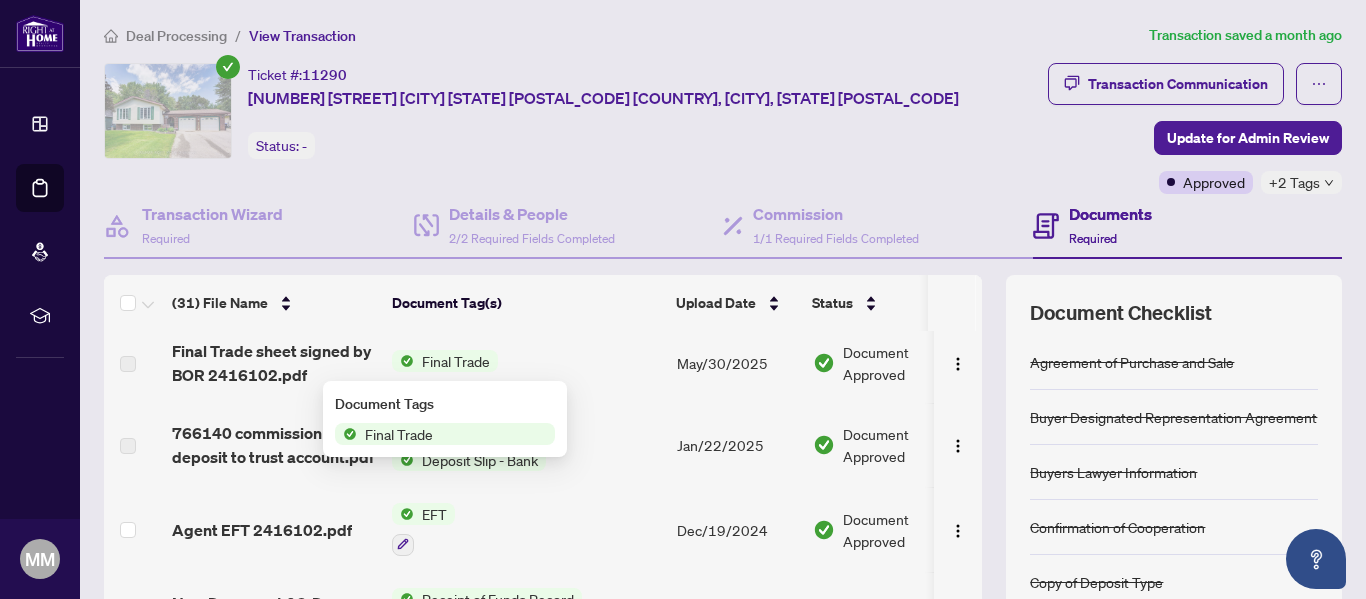 scroll, scrollTop: 0, scrollLeft: 0, axis: both 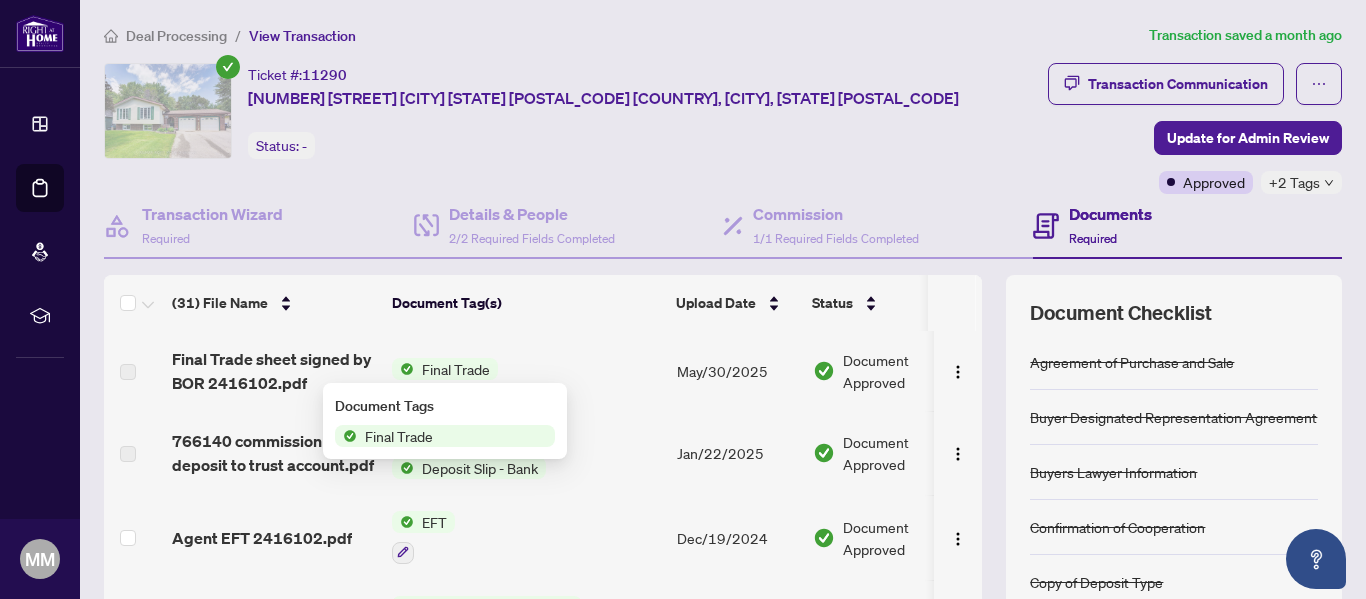 click on "Final Trade" at bounding box center (399, 436) 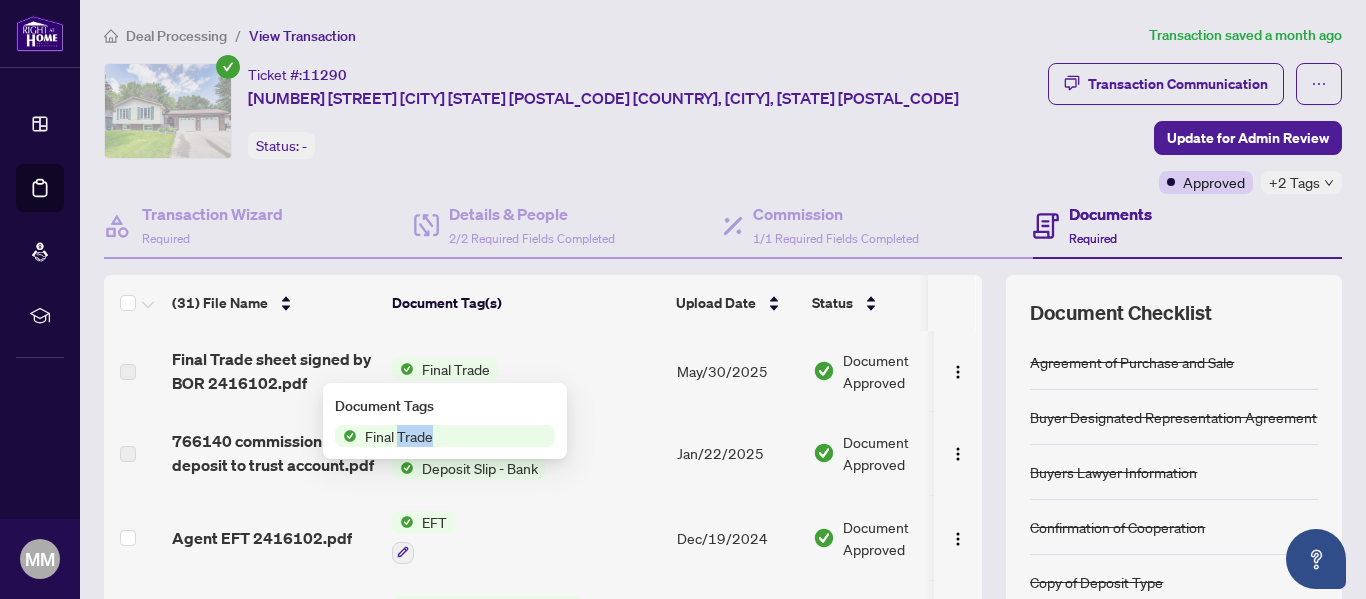click on "Final Trade" at bounding box center (399, 436) 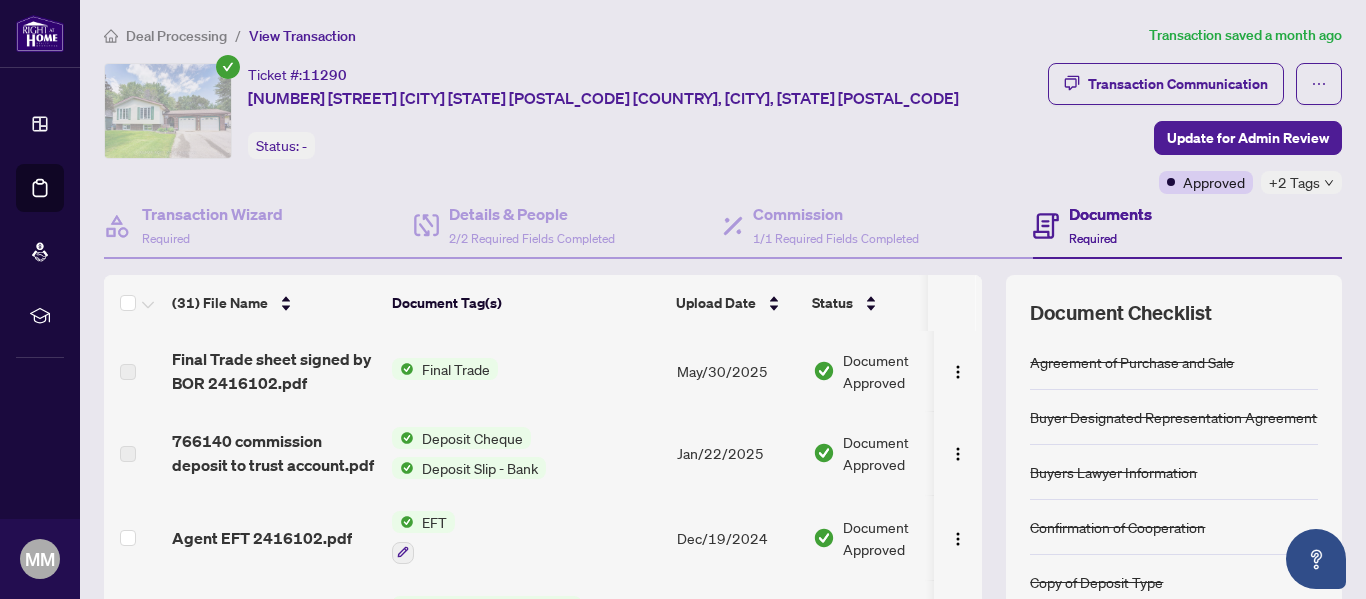 click on "Final Trade" at bounding box center [456, 369] 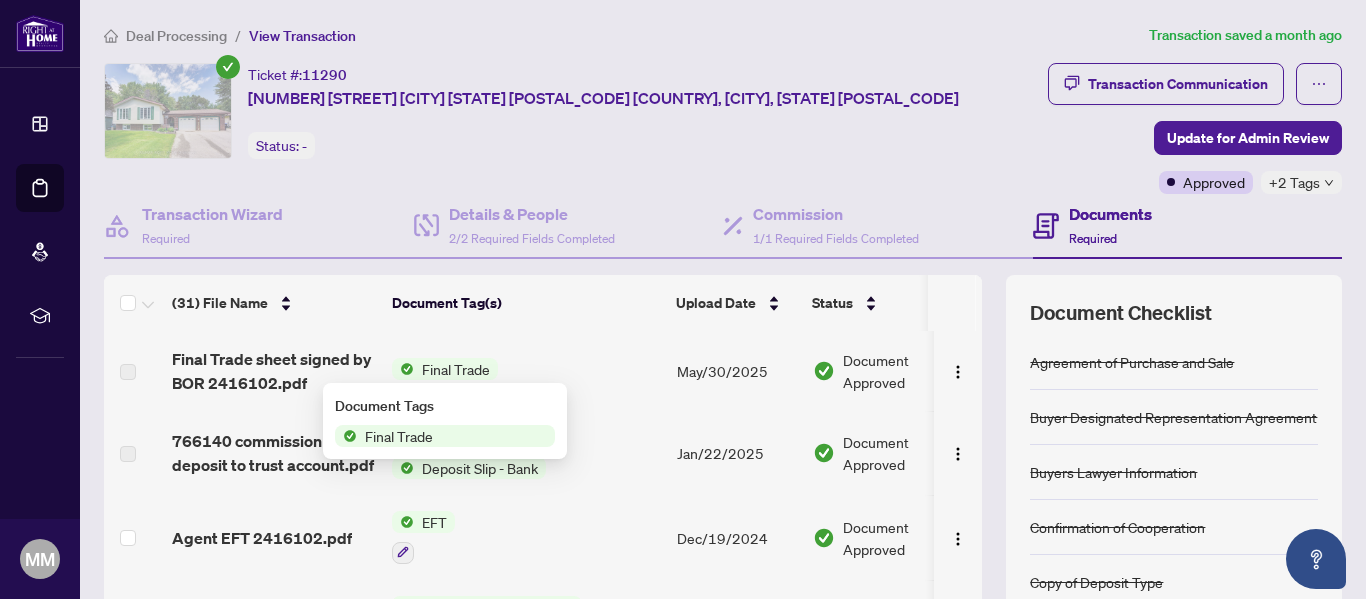 click on "Final Trade" at bounding box center (399, 436) 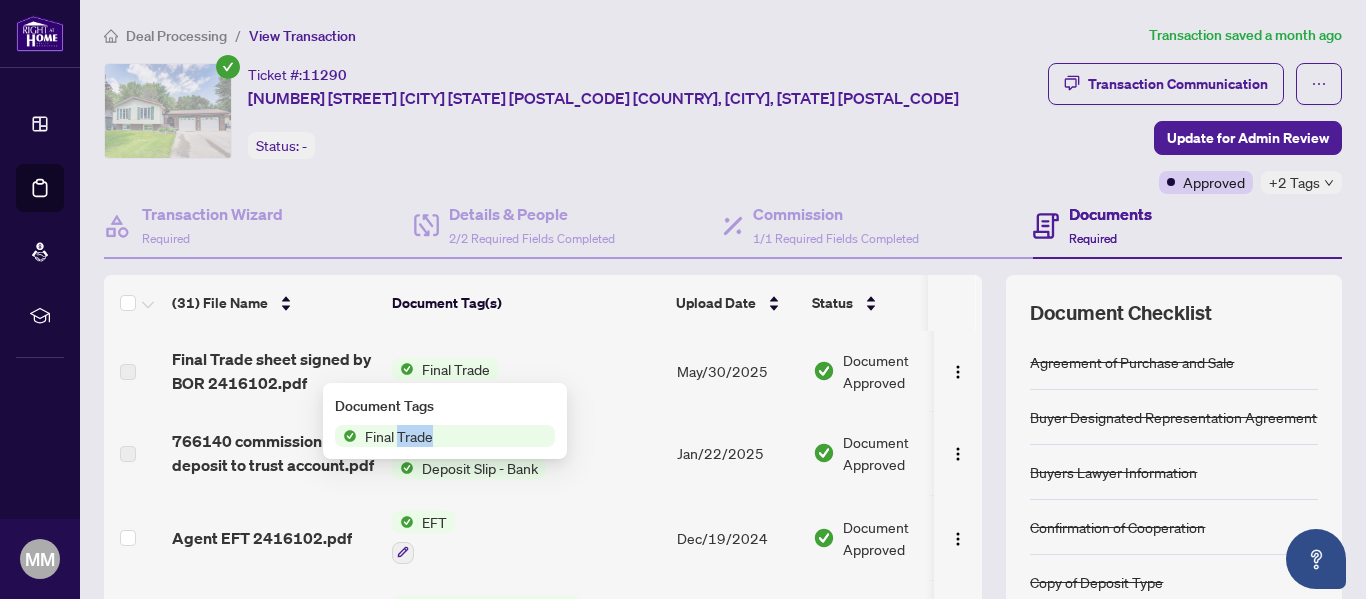 click on "Final Trade" at bounding box center [399, 436] 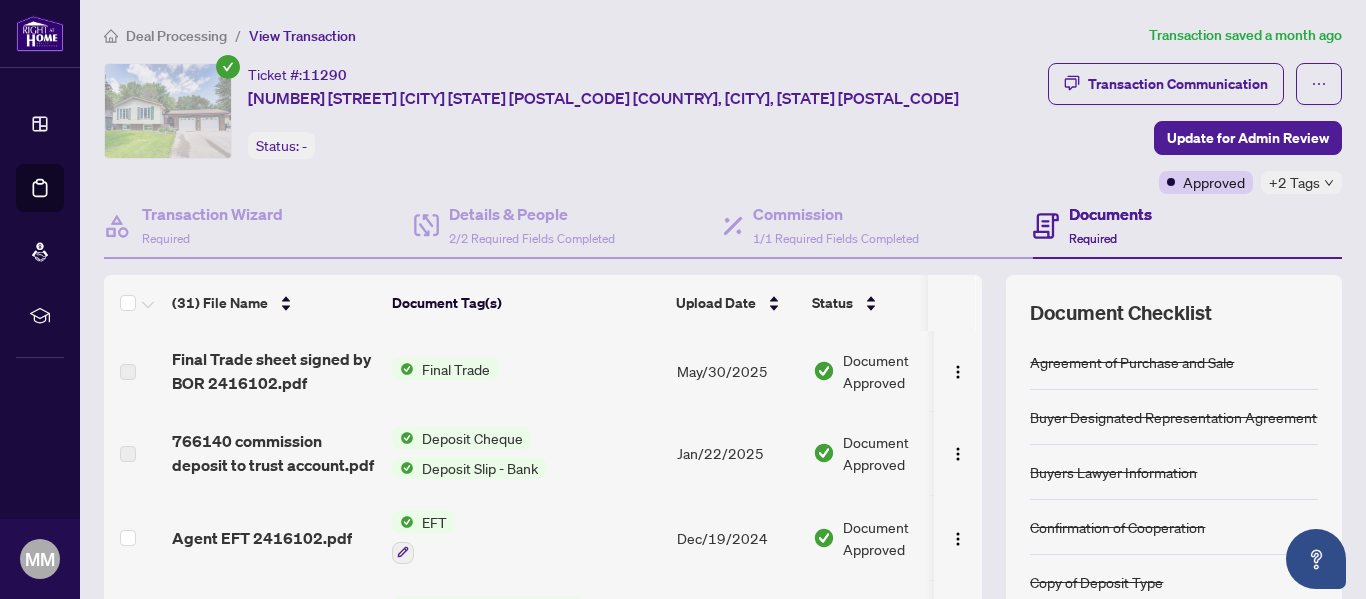 click on "Document Approved" at bounding box center (905, 371) 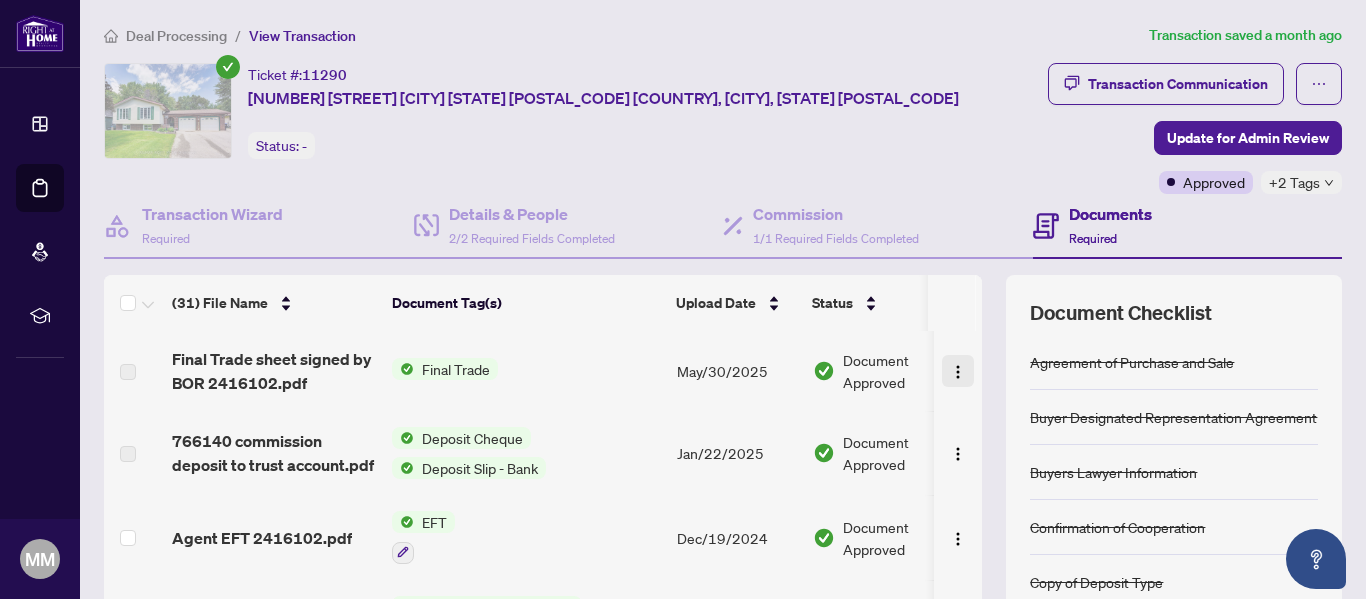 click at bounding box center (958, 371) 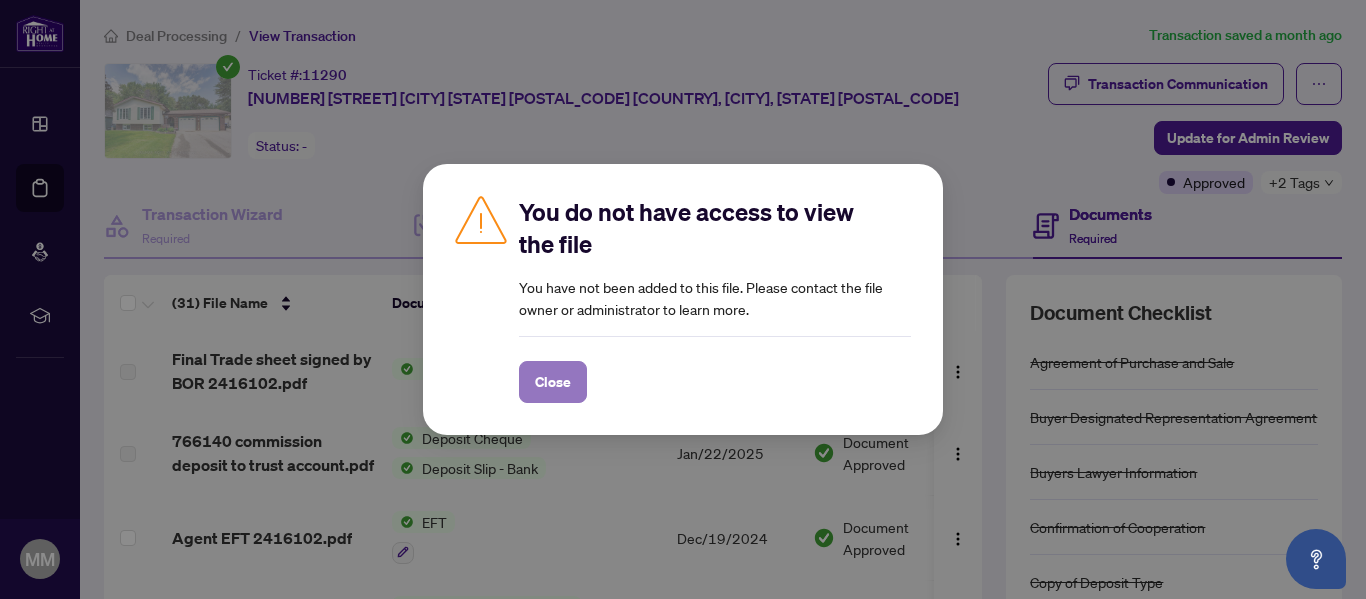 click on "Close" at bounding box center (553, 382) 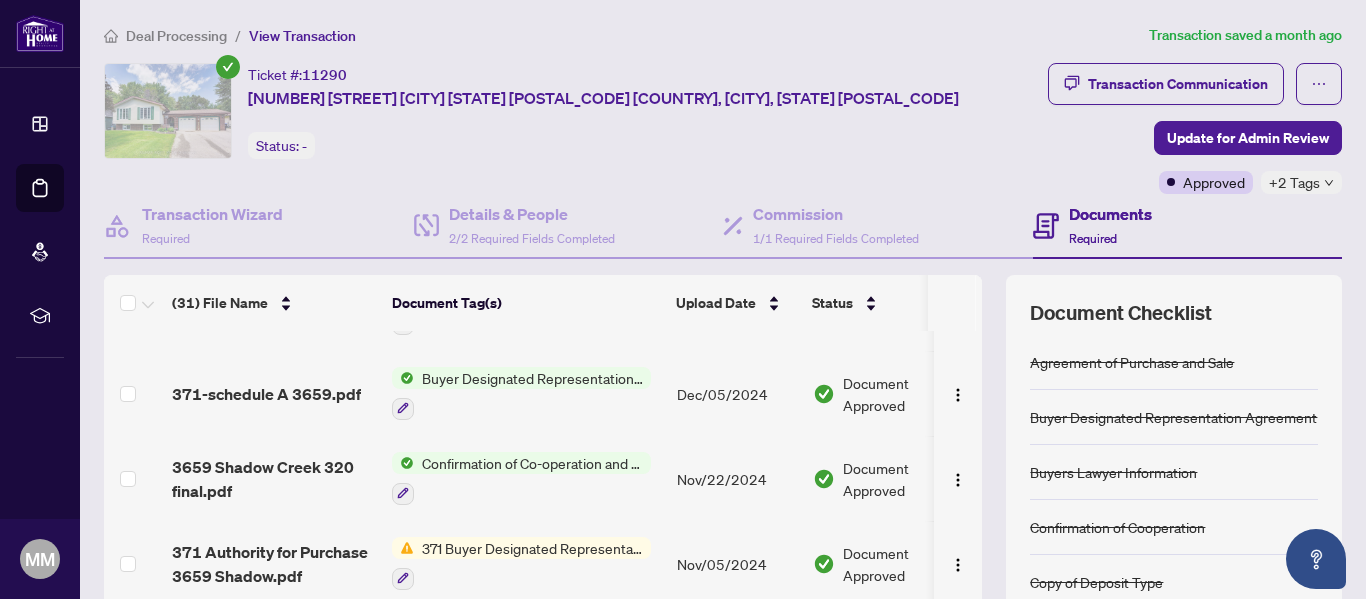 scroll, scrollTop: 680, scrollLeft: 0, axis: vertical 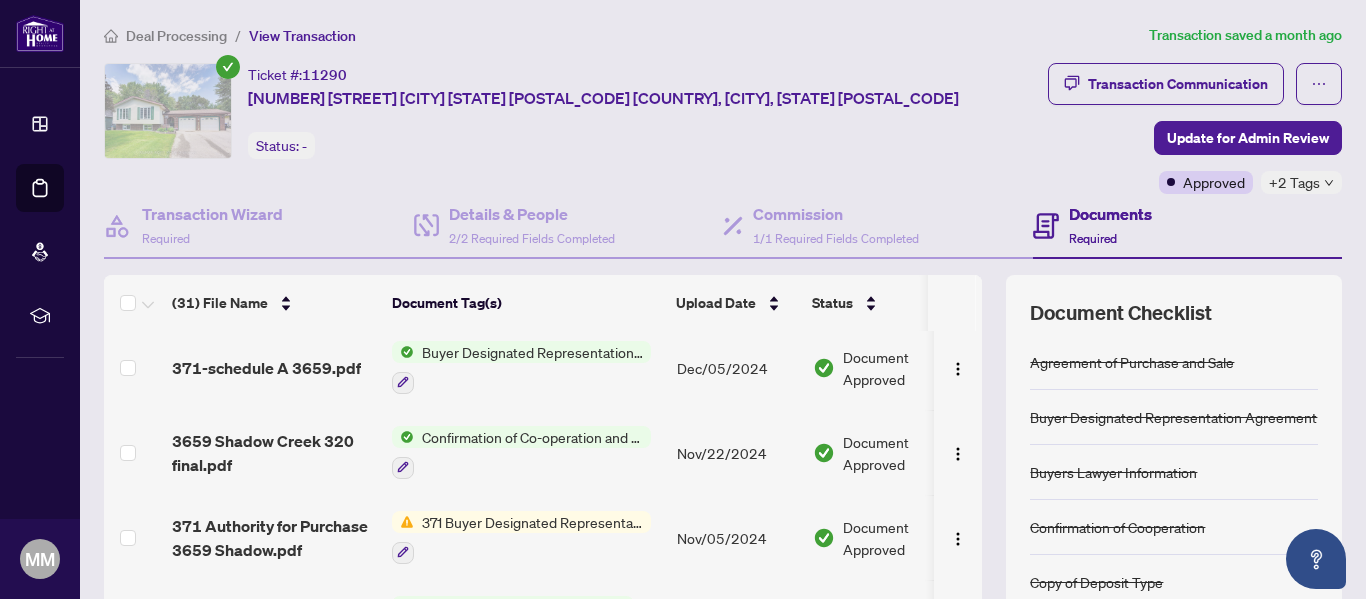 click on "Confirmation of Co-operation and Representation—Buyer/Seller" at bounding box center (532, 437) 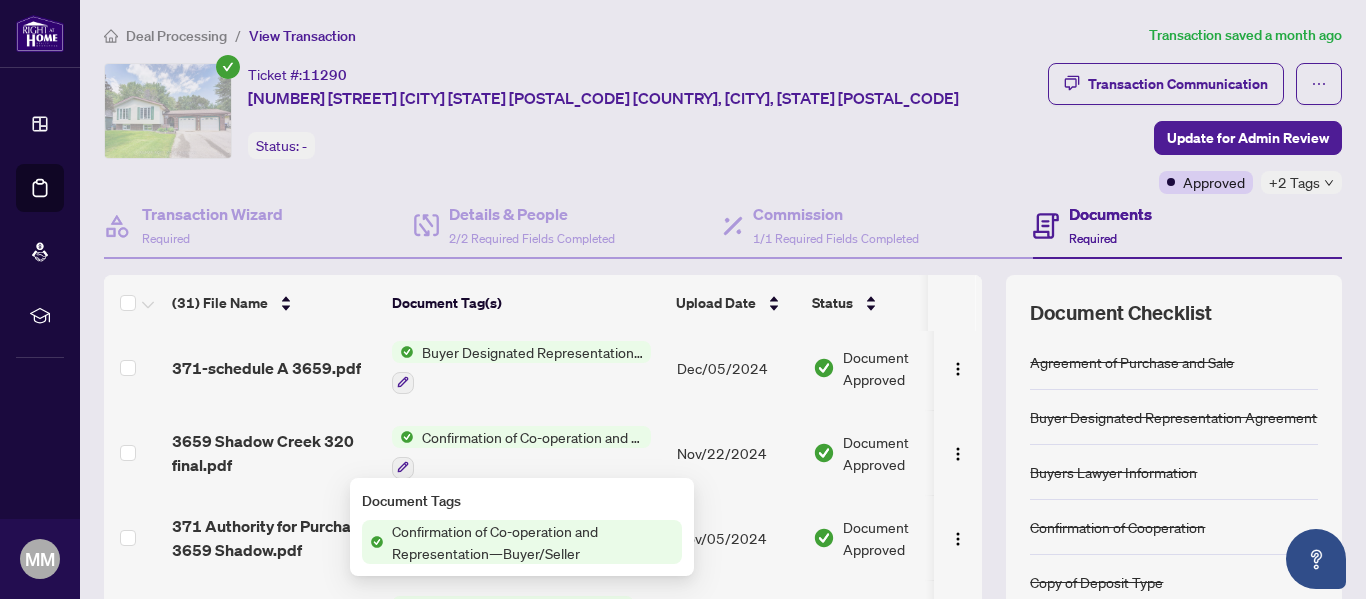 click on "Confirmation of Co-operation and Representation—Buyer/Seller" at bounding box center [533, 542] 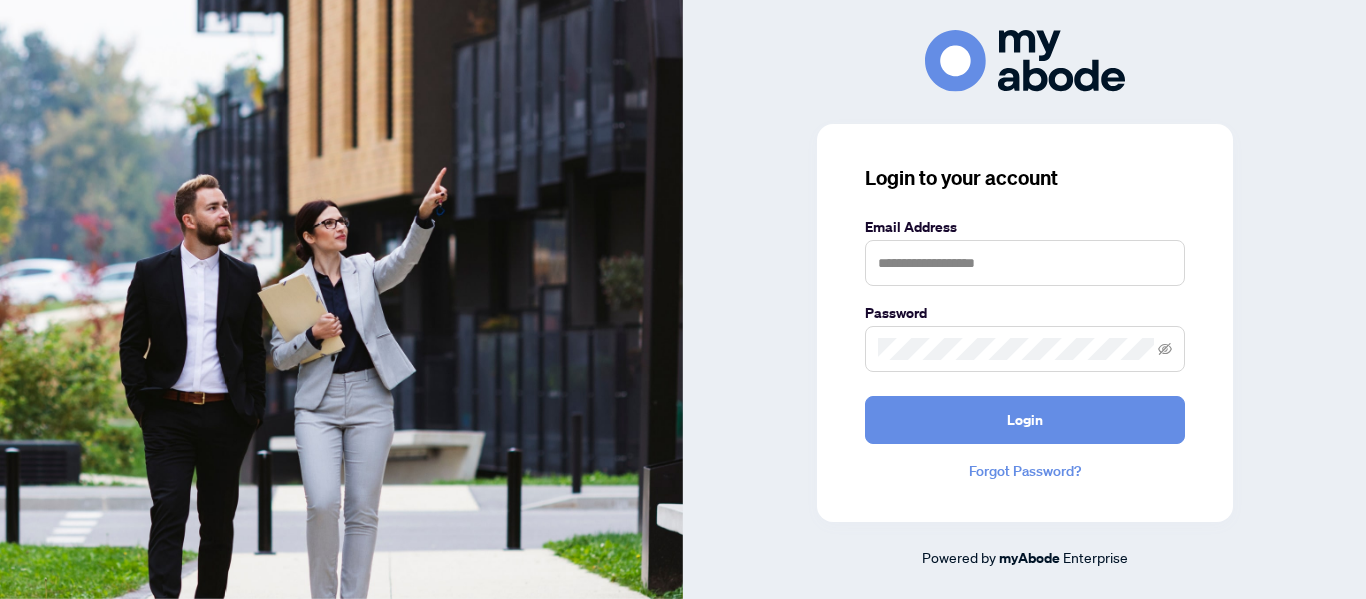 scroll, scrollTop: 0, scrollLeft: 0, axis: both 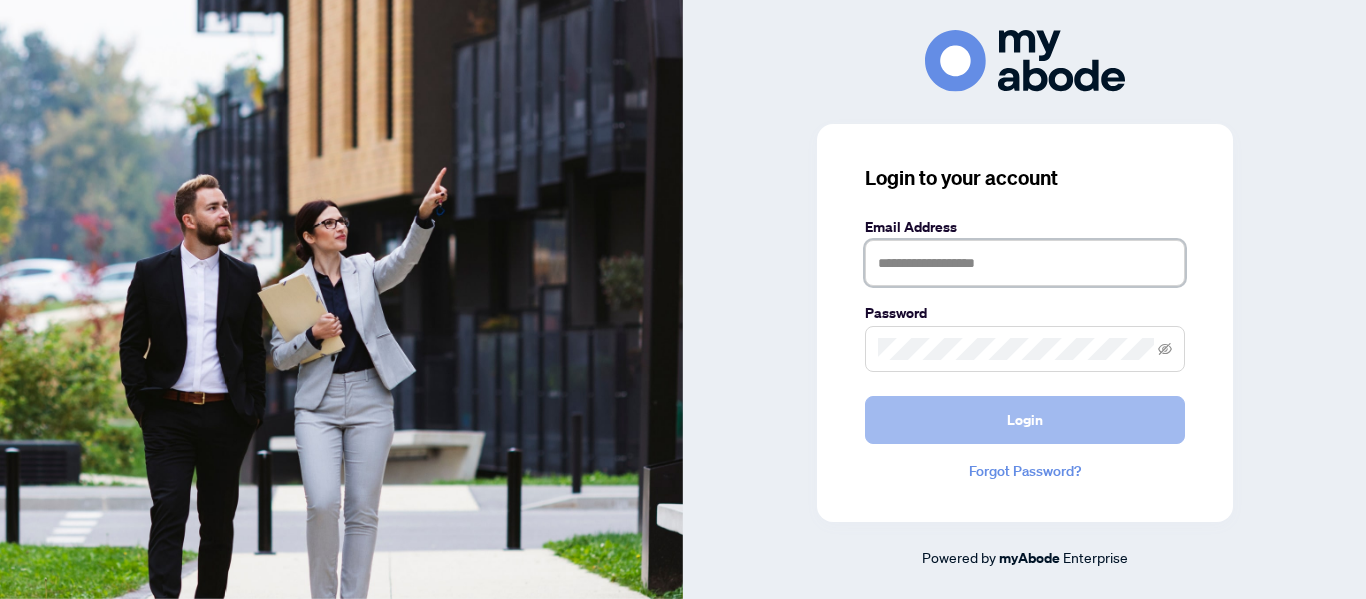 type on "**********" 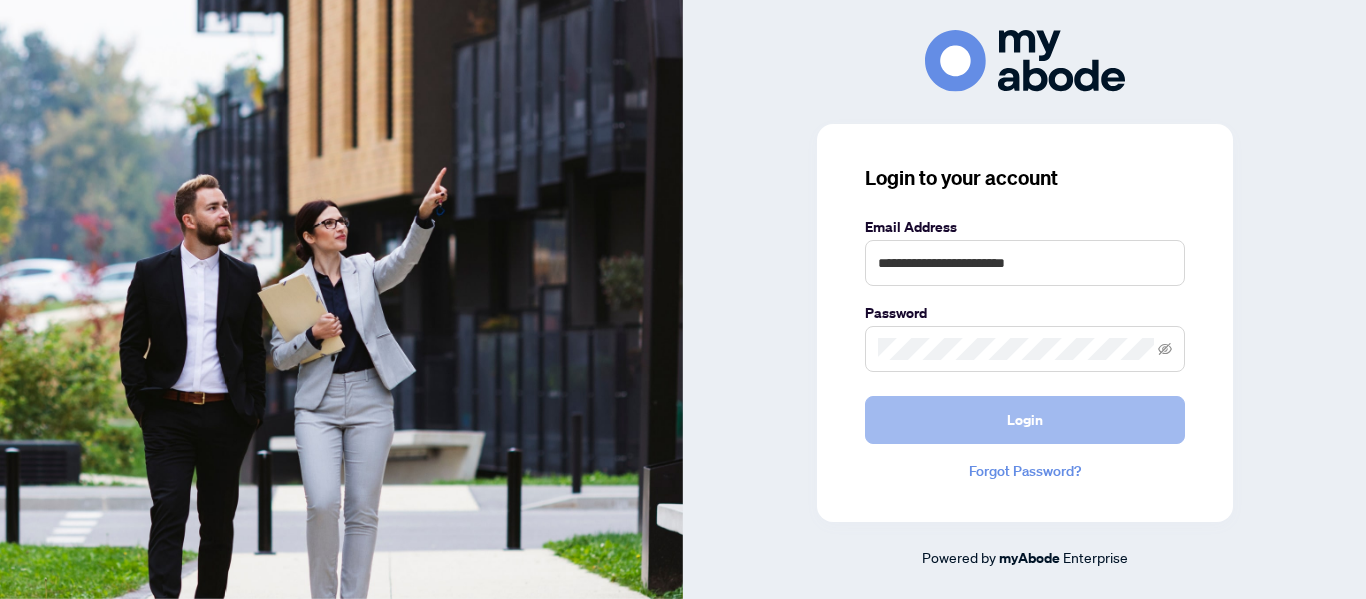 click on "Login" at bounding box center [1025, 420] 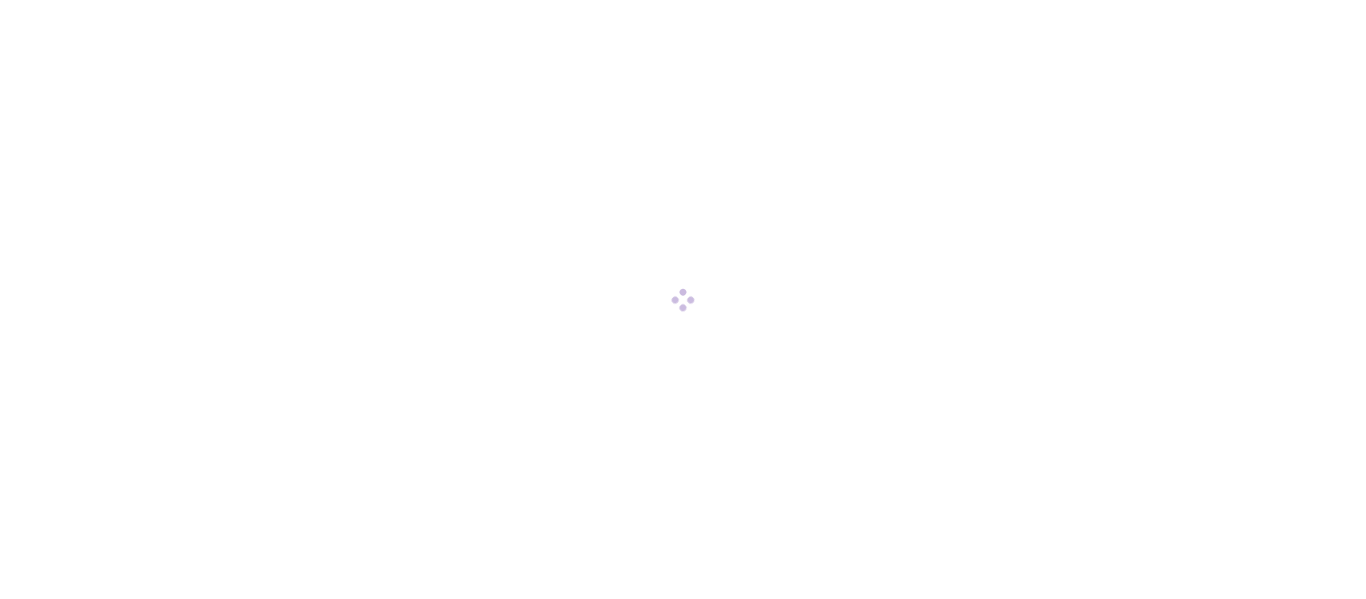 scroll, scrollTop: 0, scrollLeft: 0, axis: both 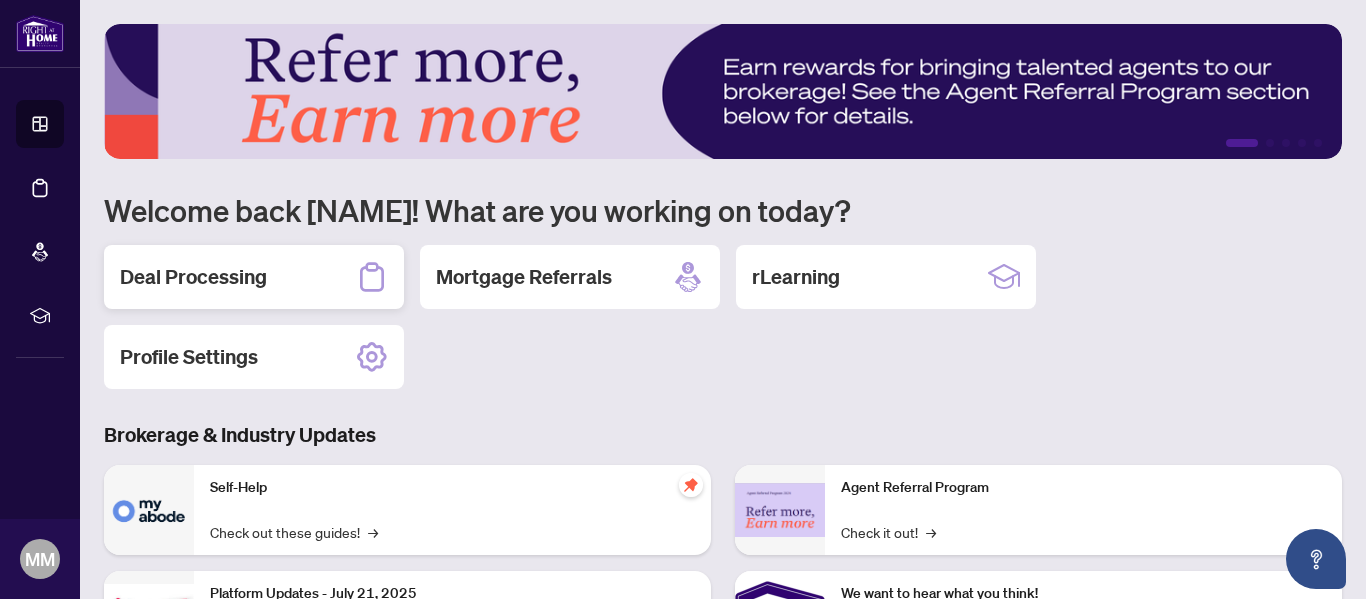 click on "Deal Processing" at bounding box center (254, 277) 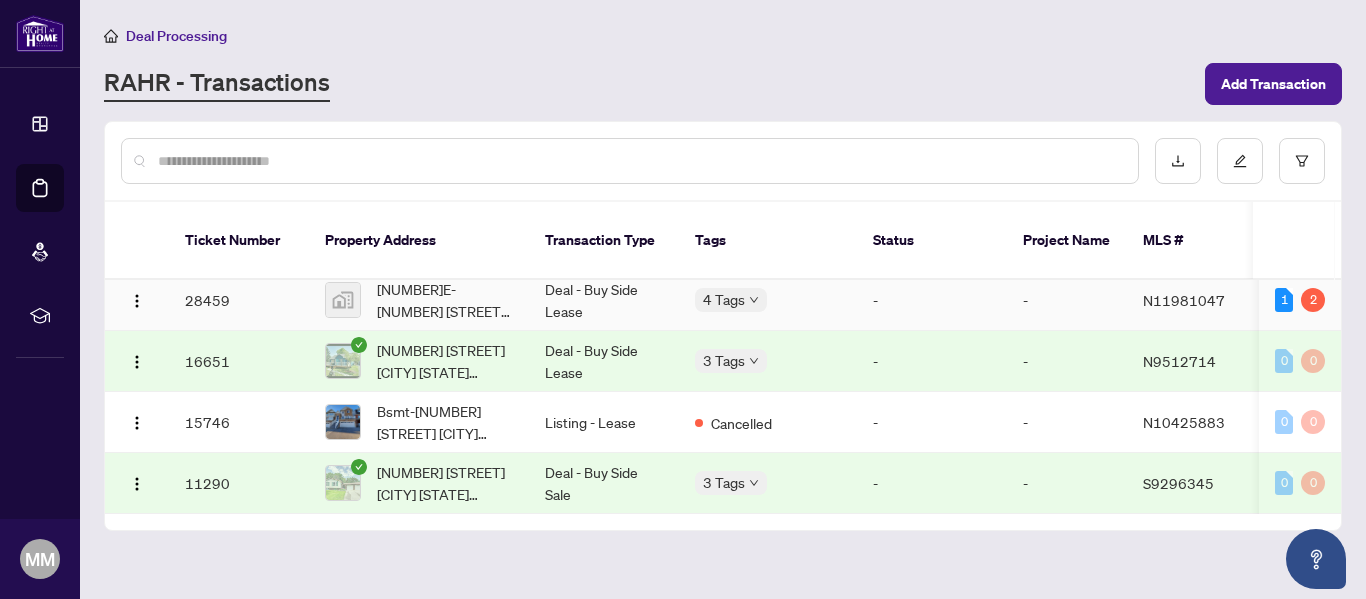 scroll, scrollTop: 724, scrollLeft: 0, axis: vertical 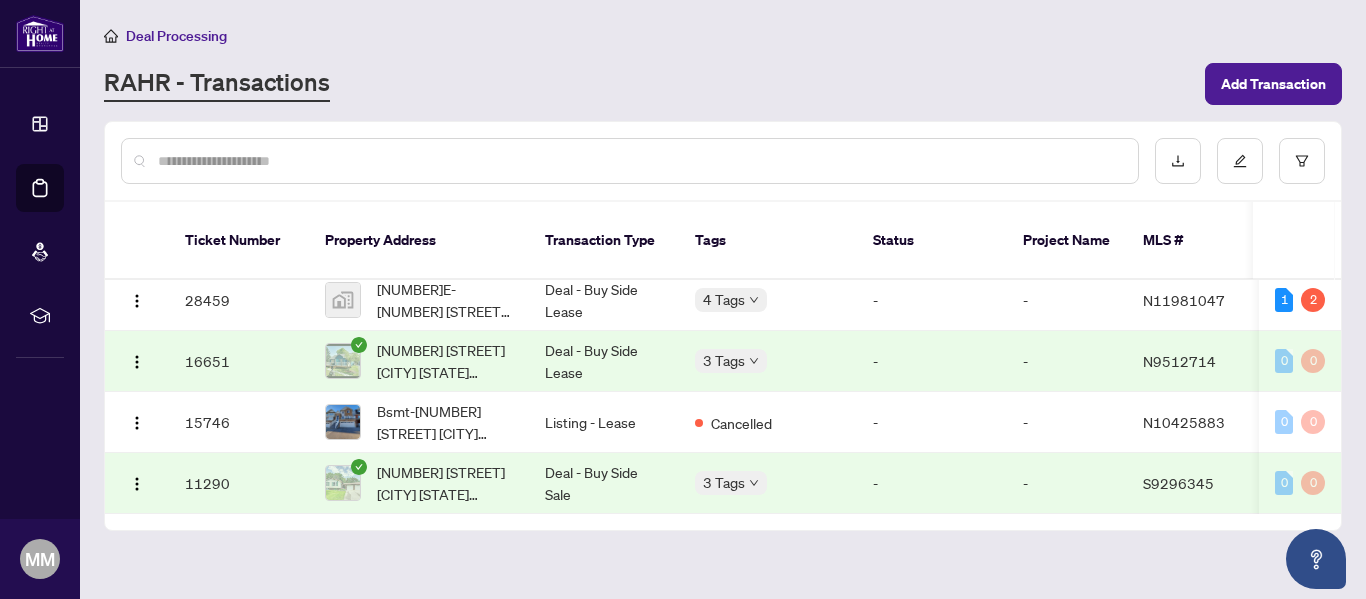 click at bounding box center [640, 161] 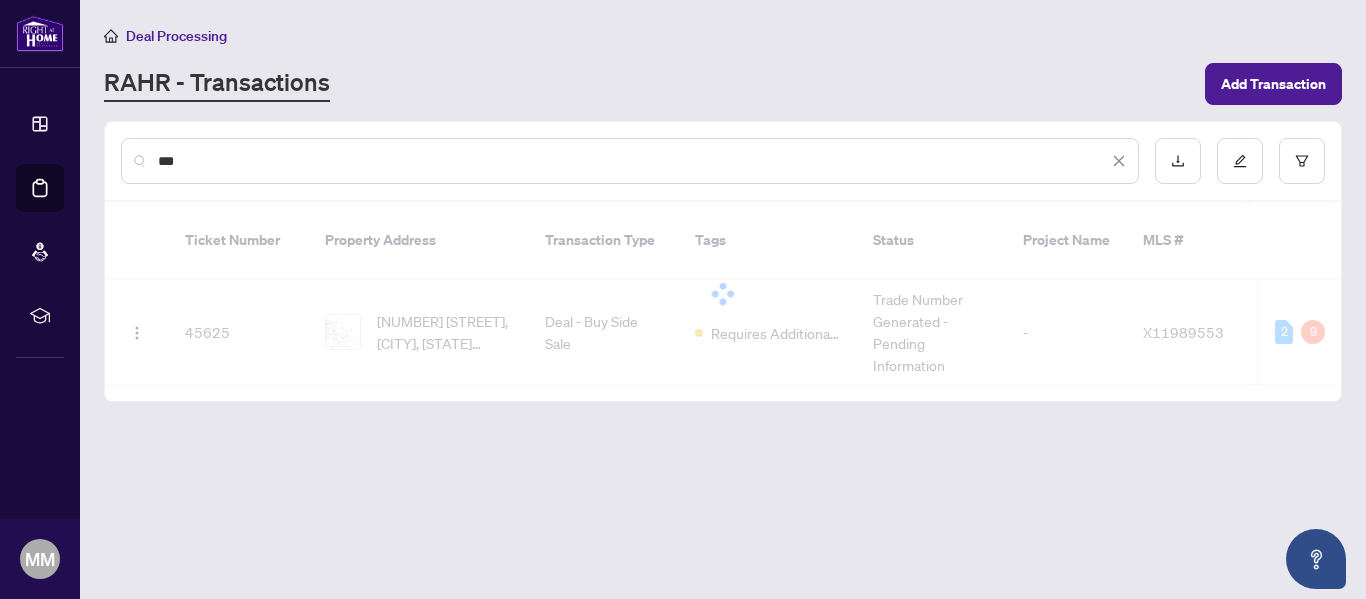 scroll, scrollTop: 0, scrollLeft: 0, axis: both 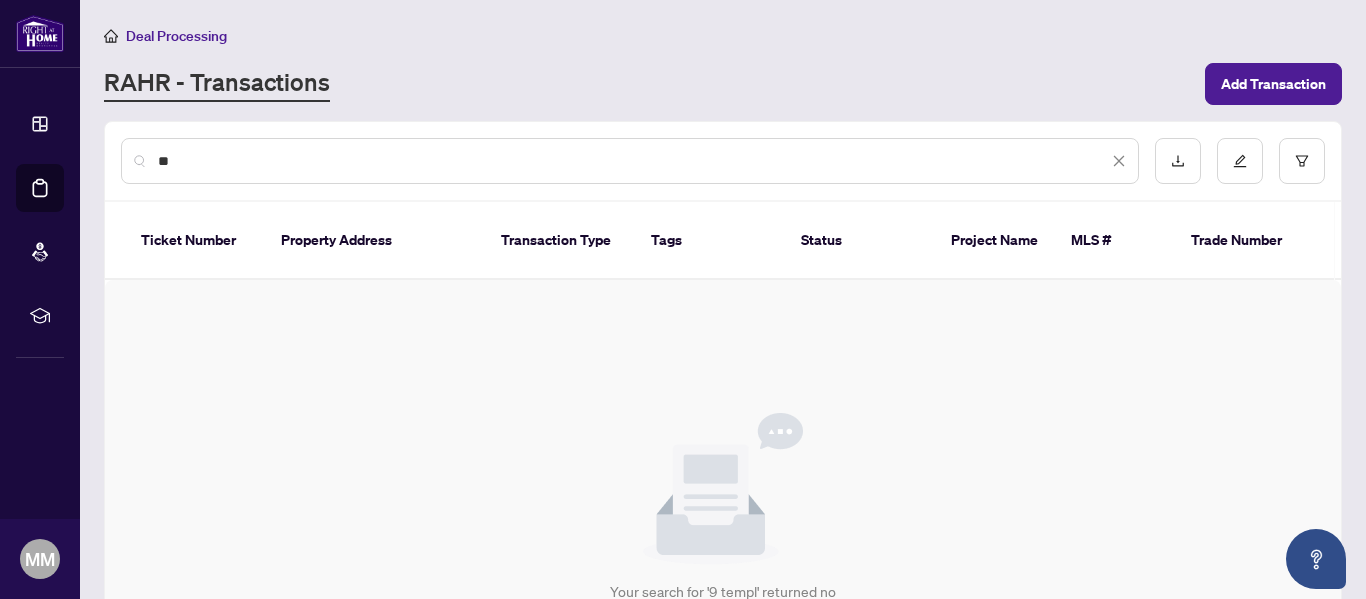 type on "*" 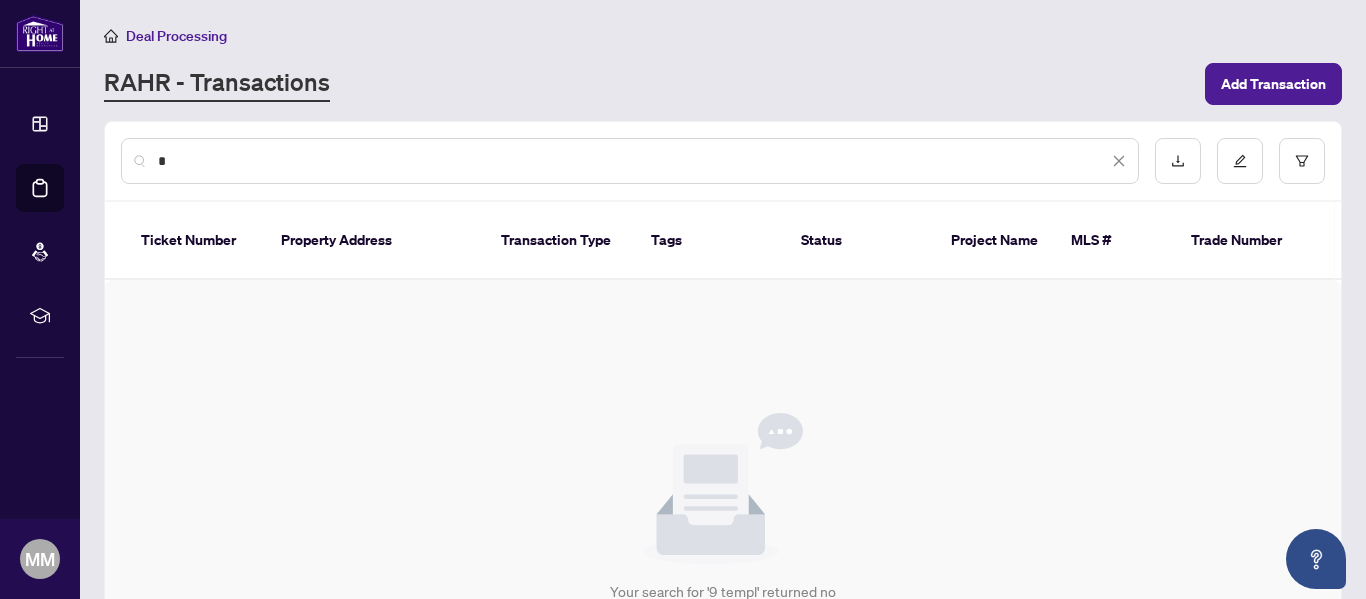 type 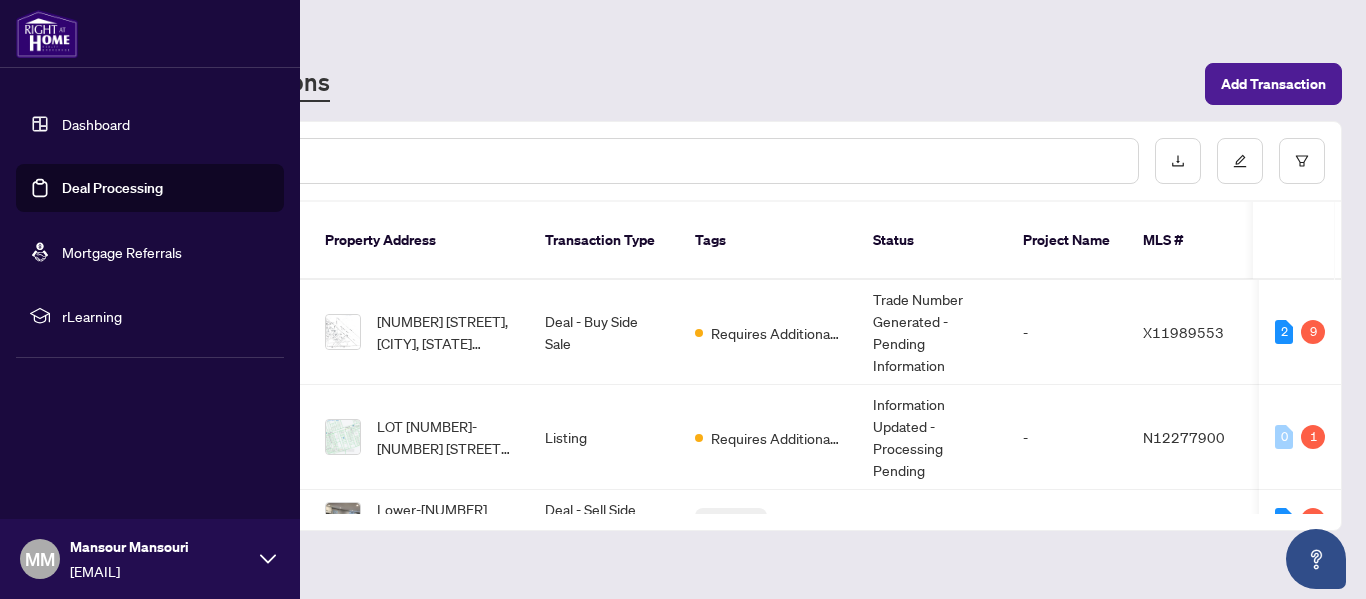 click on "Dashboard" at bounding box center [96, 124] 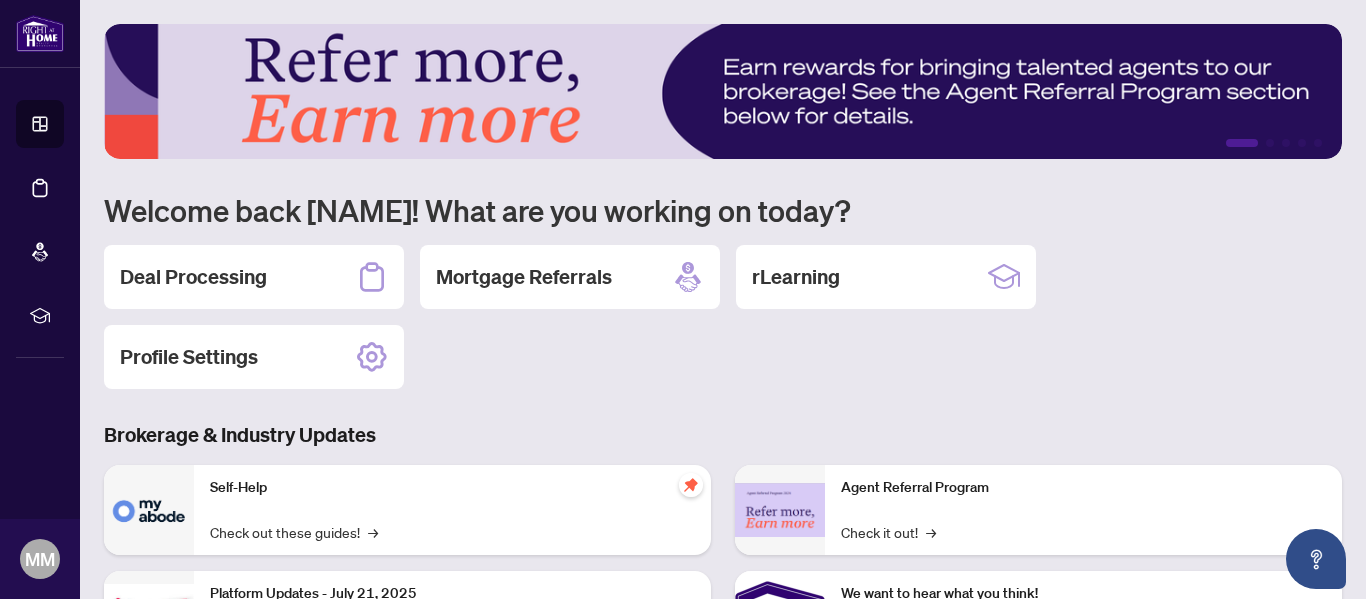 click on "Deal Processing Mortgage Referrals rLearning Profile Settings" at bounding box center [723, 317] 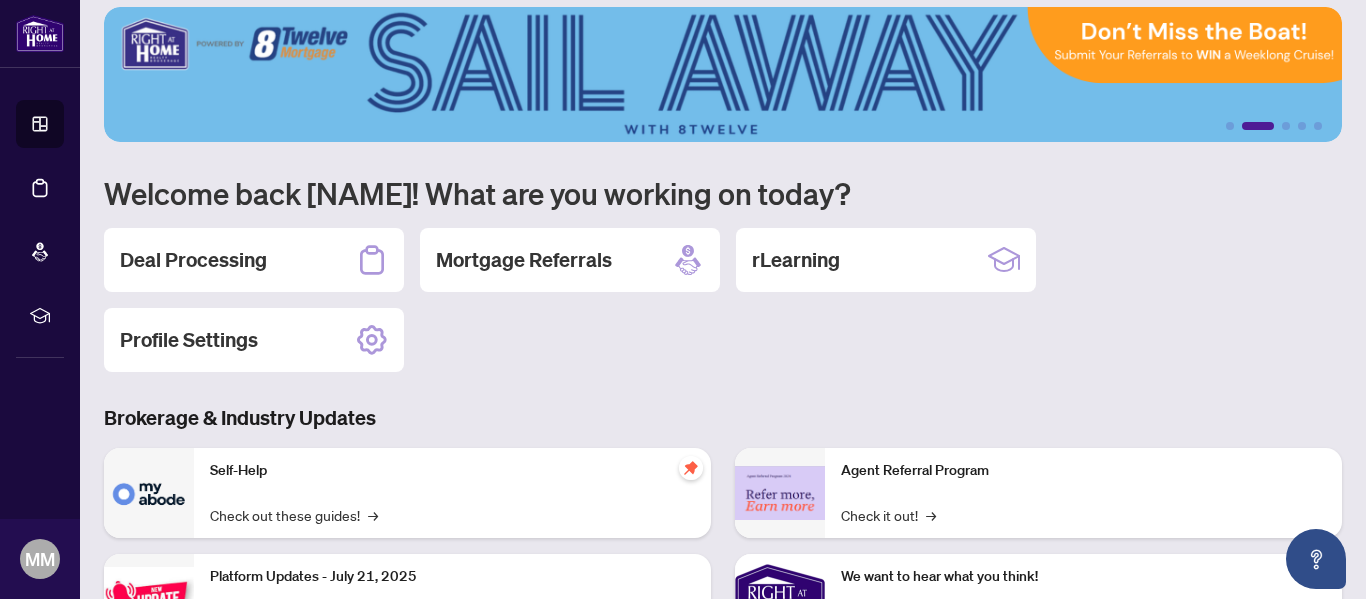 scroll, scrollTop: 0, scrollLeft: 0, axis: both 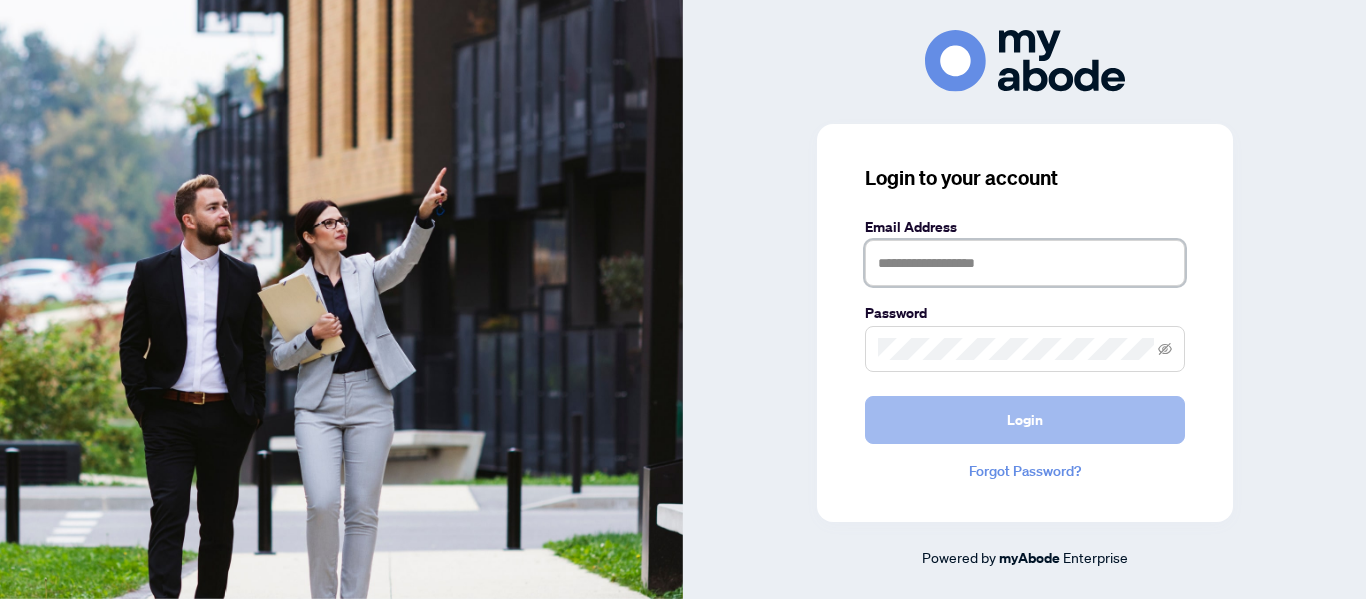 type on "**********" 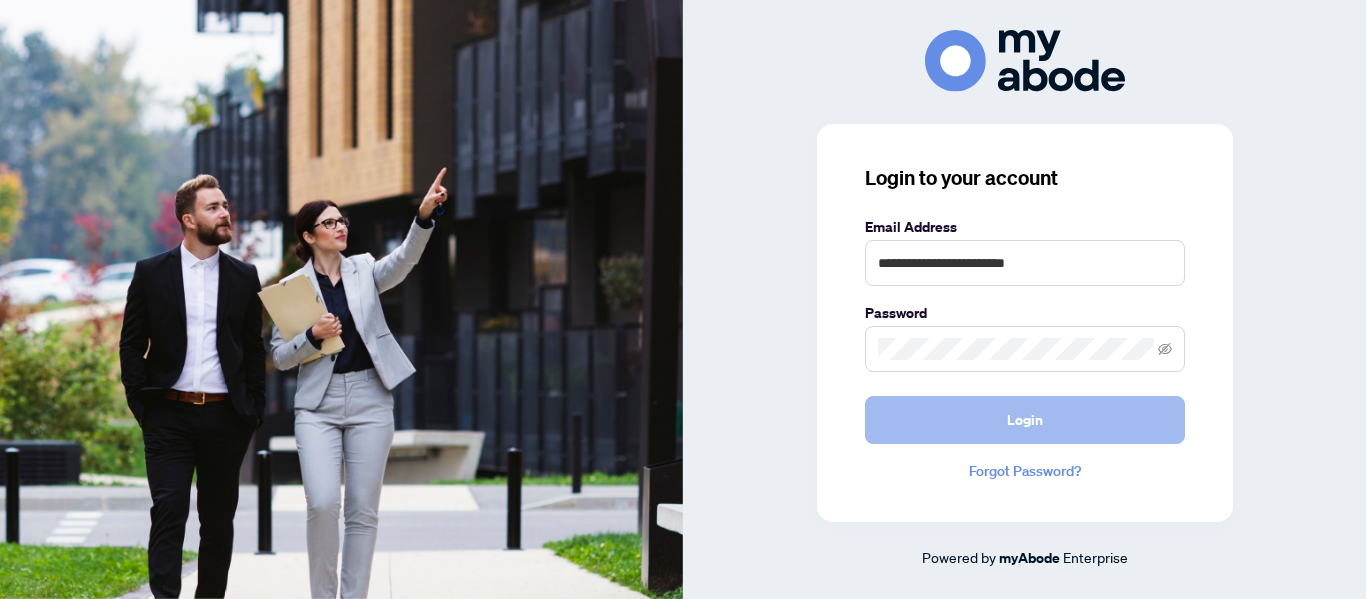 click on "Login" at bounding box center [1025, 420] 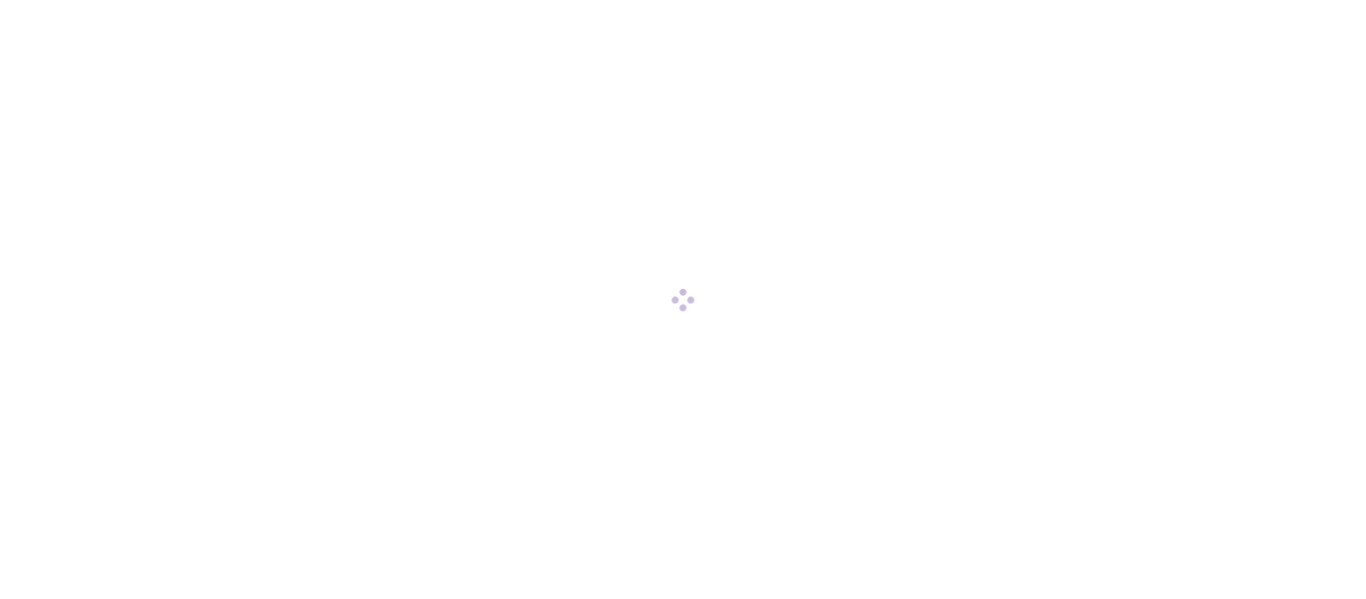 scroll, scrollTop: 0, scrollLeft: 0, axis: both 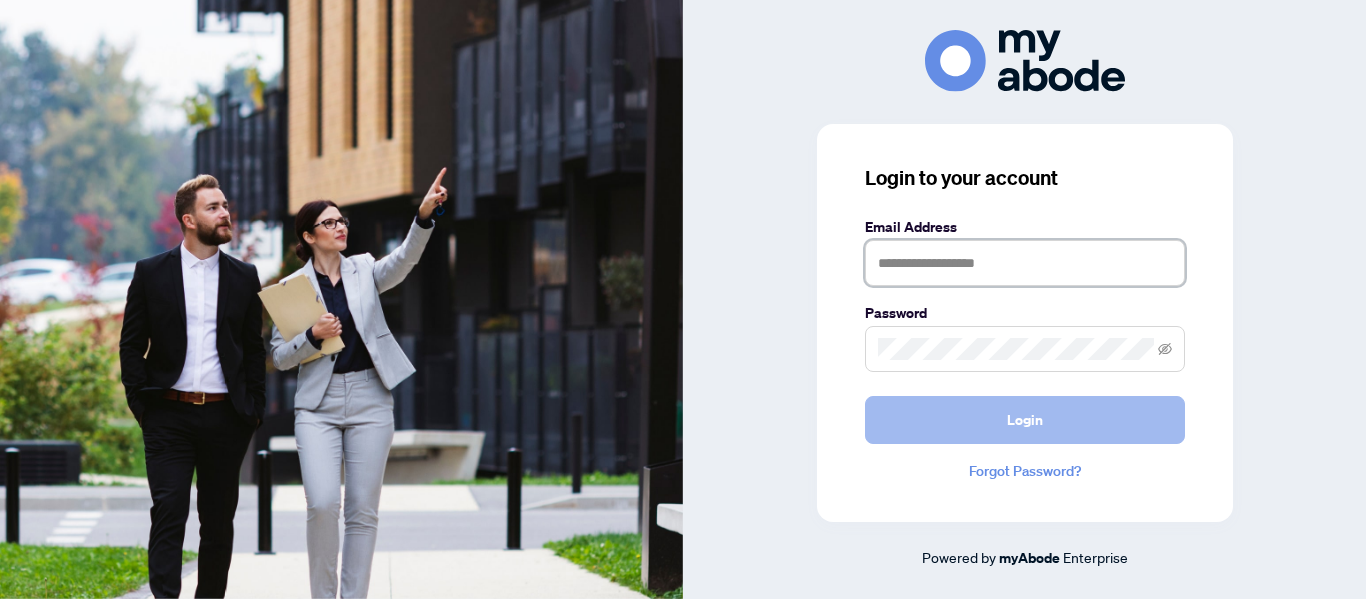 type on "**********" 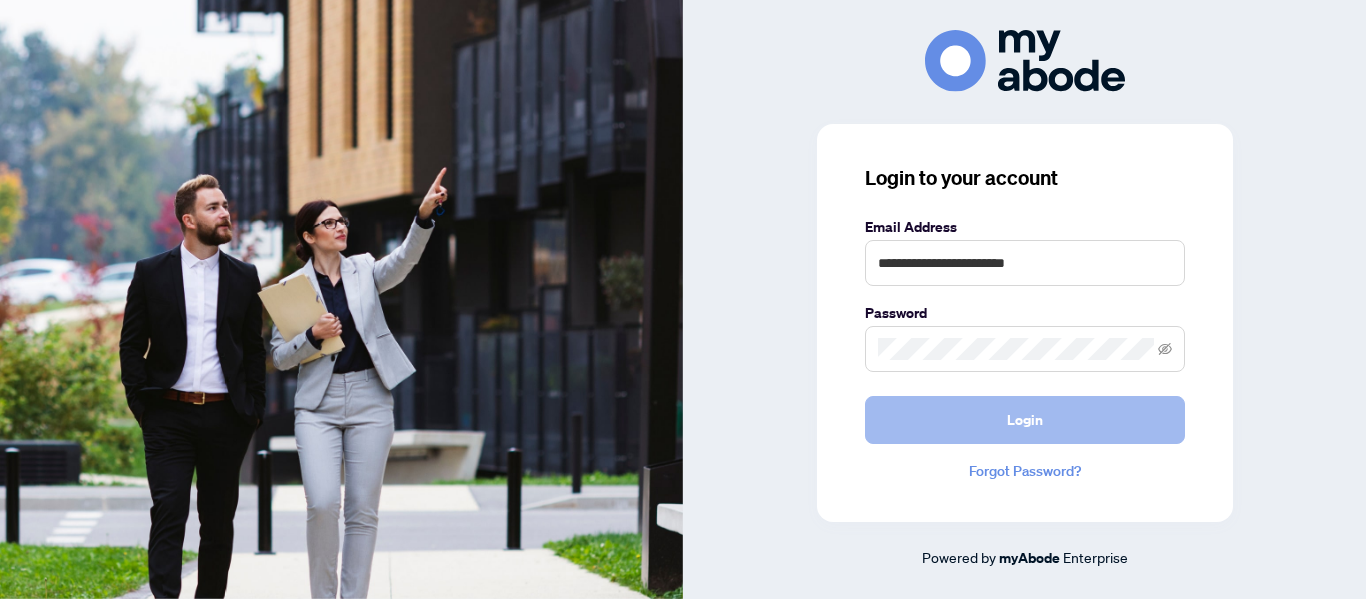 click on "Login" at bounding box center [1025, 420] 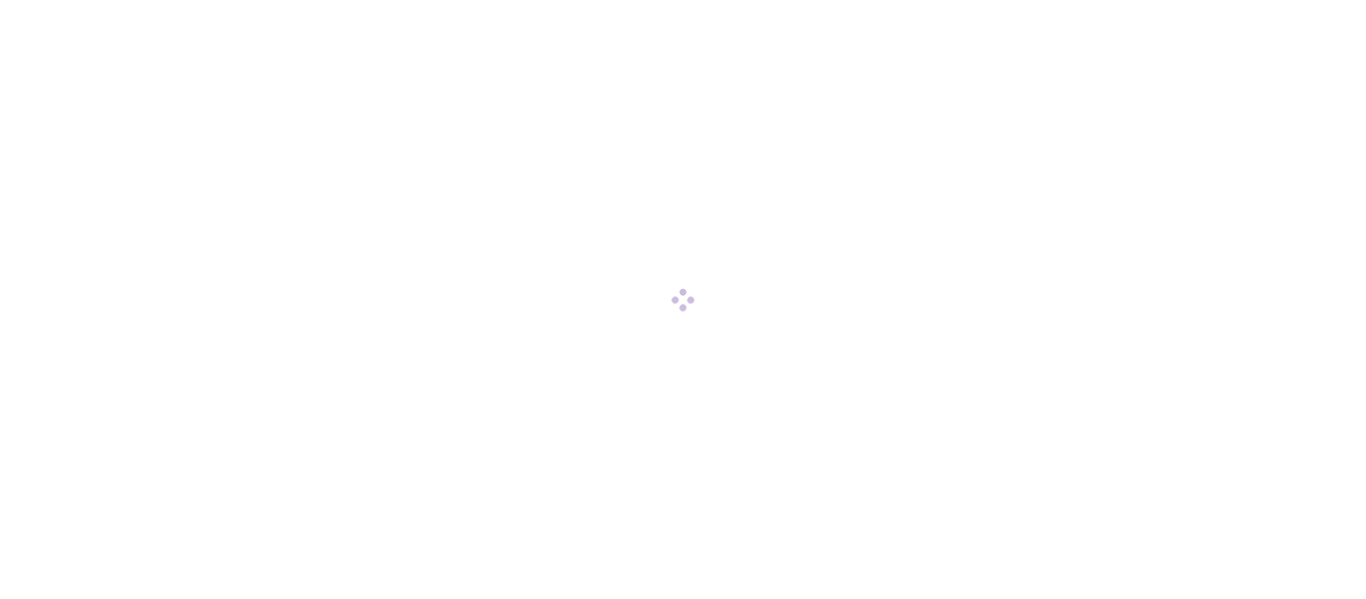 scroll, scrollTop: 0, scrollLeft: 0, axis: both 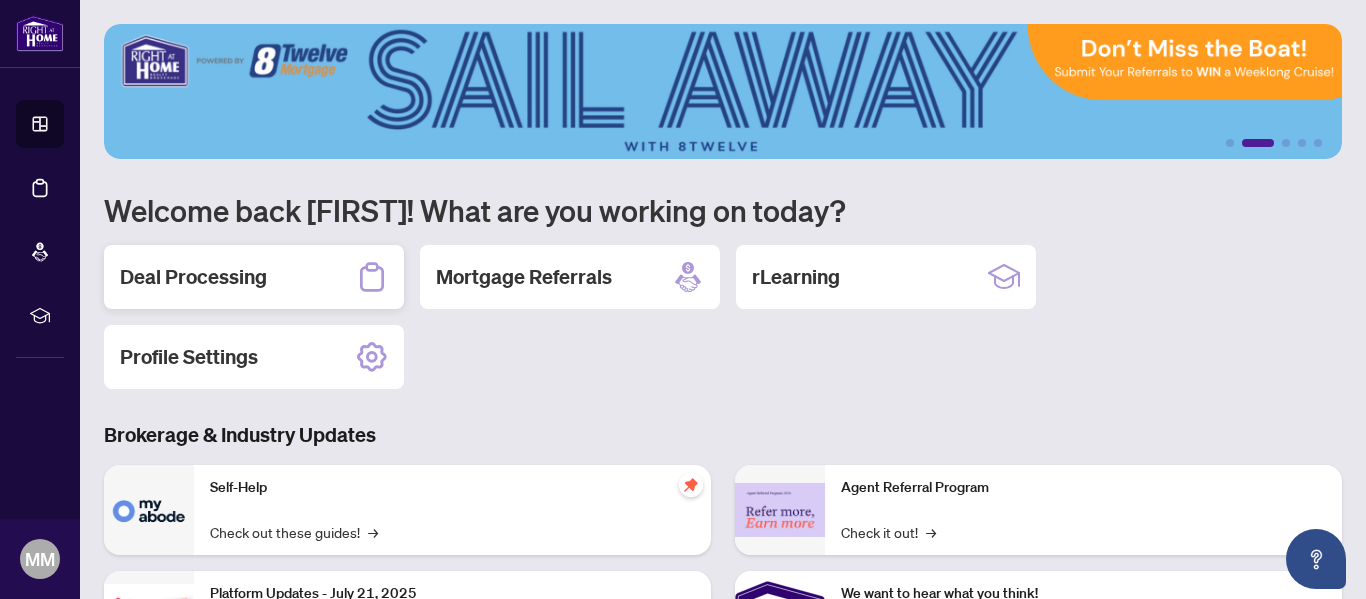 click on "Deal Processing" at bounding box center [254, 277] 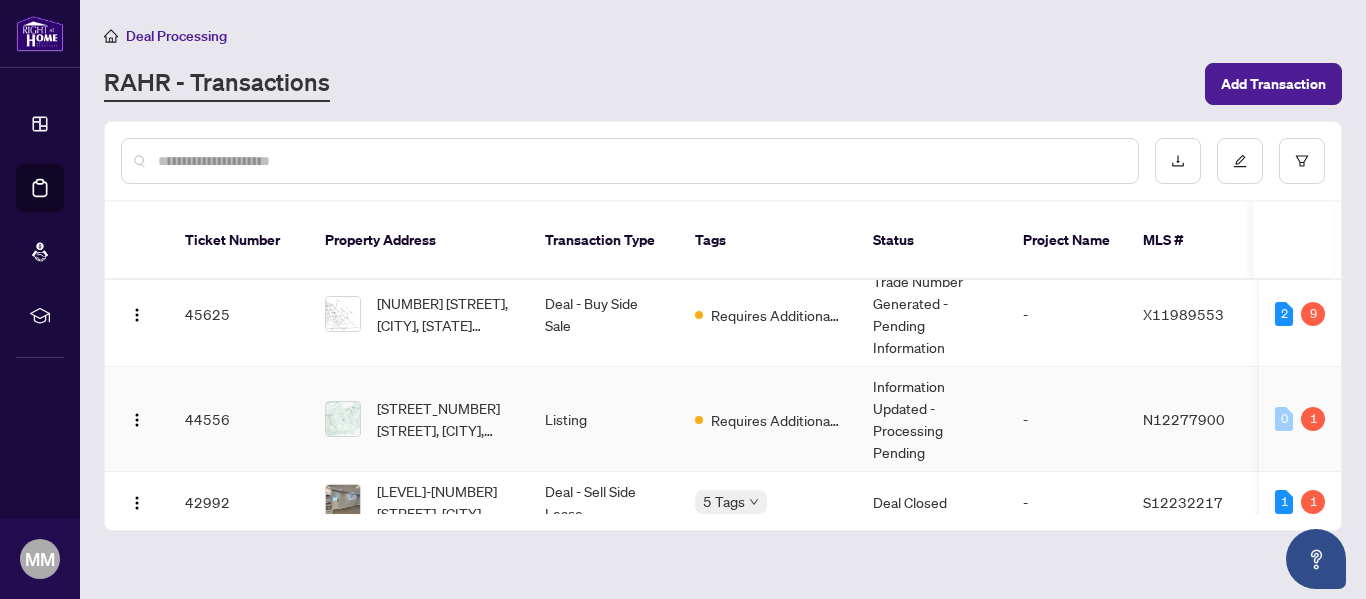 scroll, scrollTop: 20, scrollLeft: 0, axis: vertical 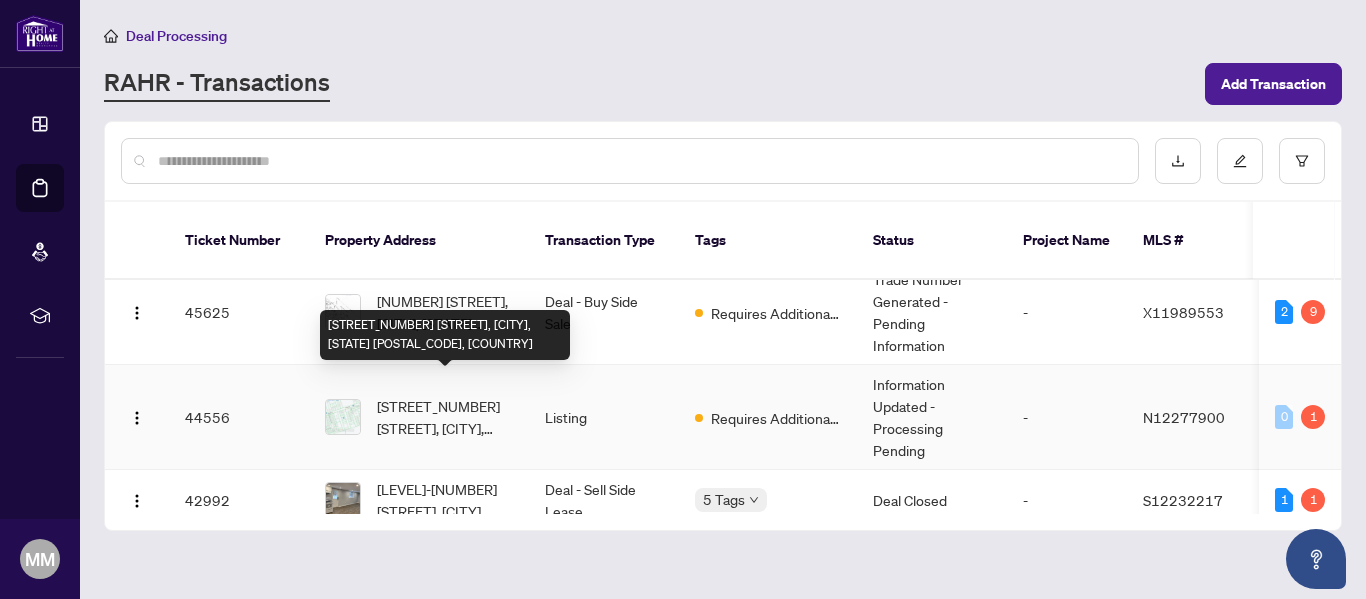 click on "[STREET_NUMBER] [STREET], [CITY], [STATE] [POSTAL_CODE], [COUNTRY]" at bounding box center (445, 417) 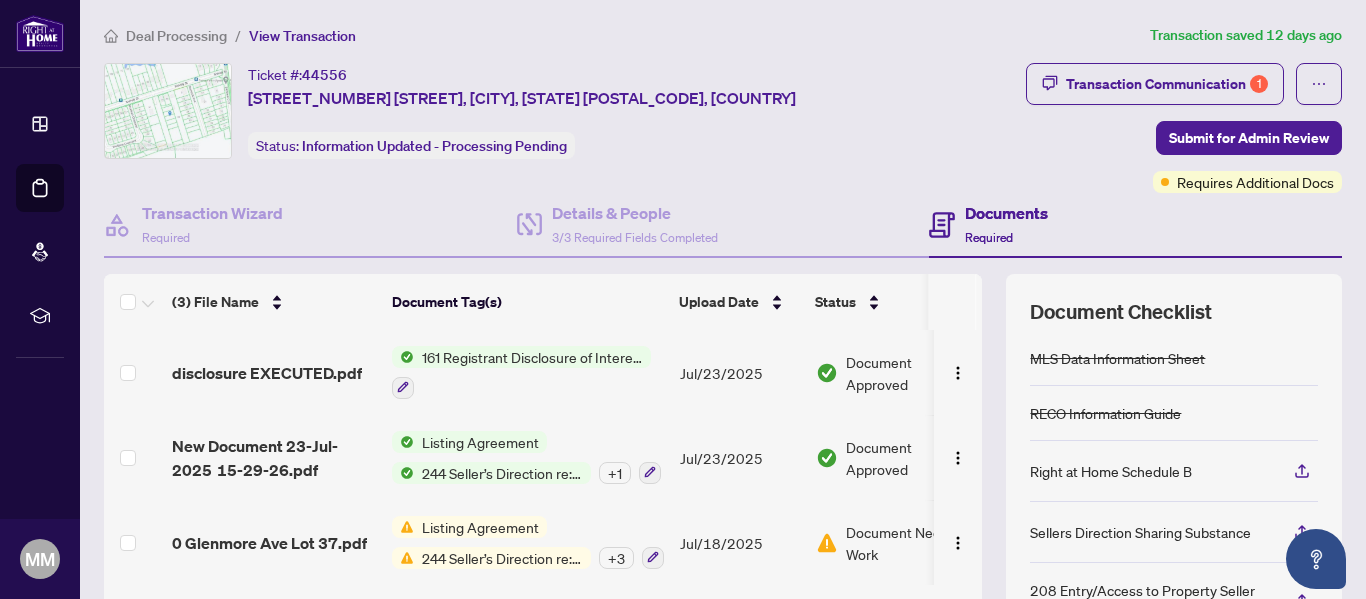 scroll, scrollTop: 182, scrollLeft: 0, axis: vertical 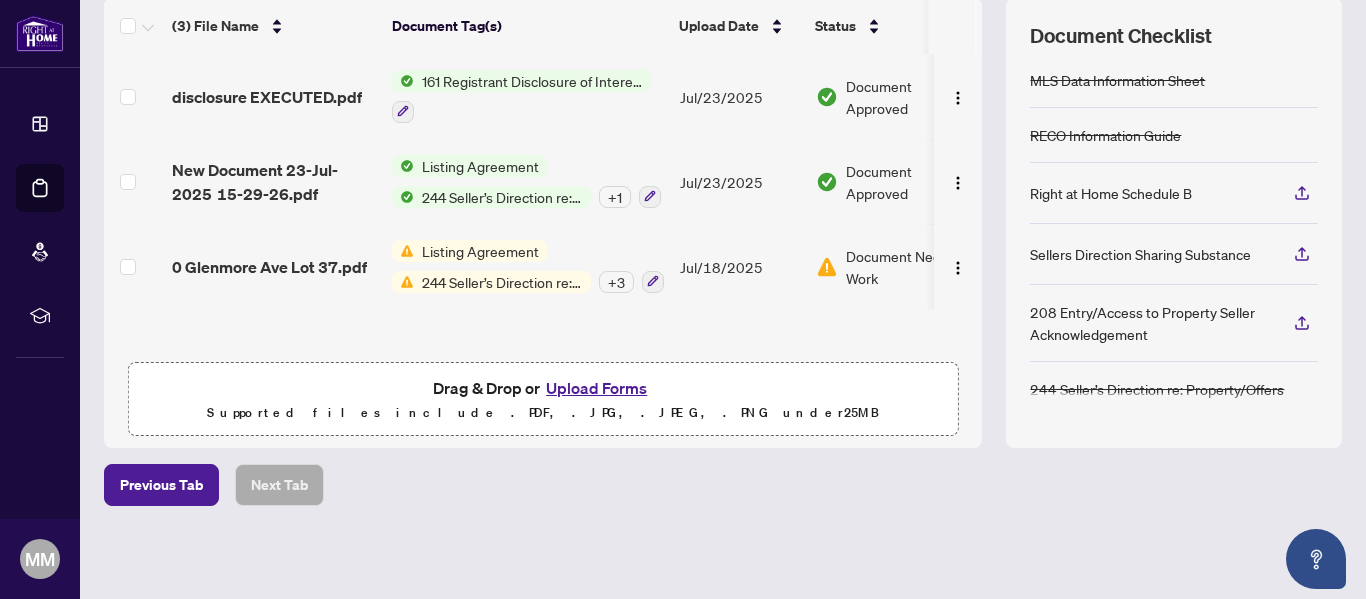 click on "244 Seller’s Direction re: Property/Offers" at bounding box center [1157, 389] 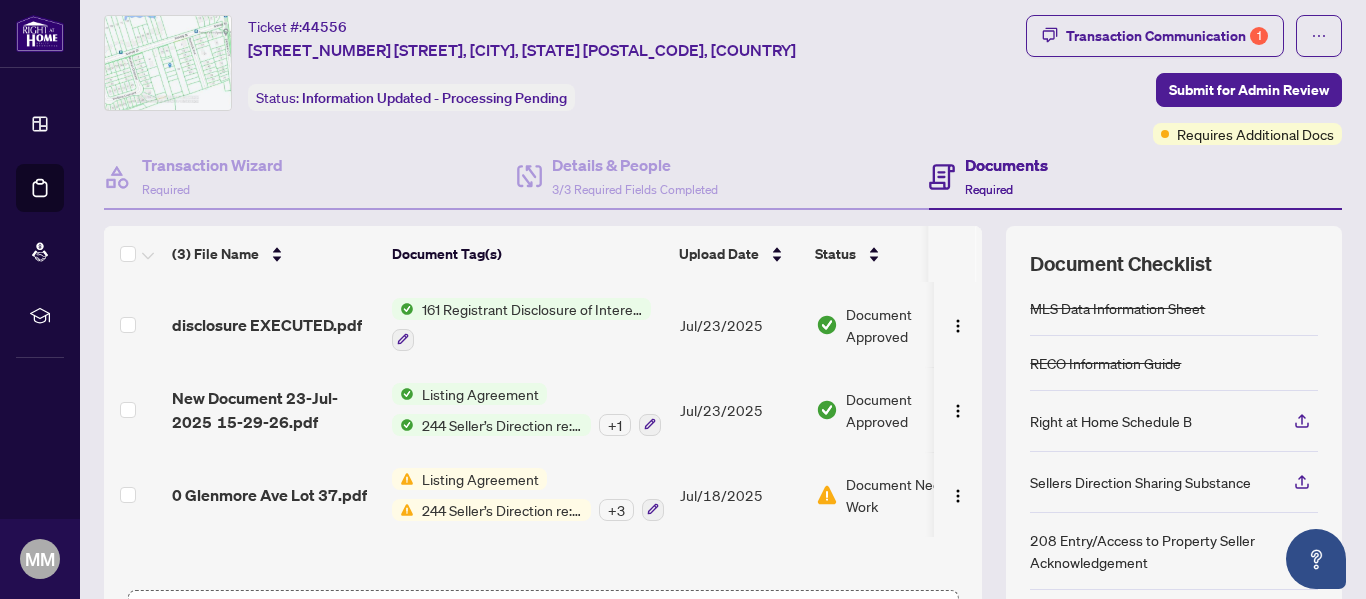 scroll, scrollTop: 61, scrollLeft: 0, axis: vertical 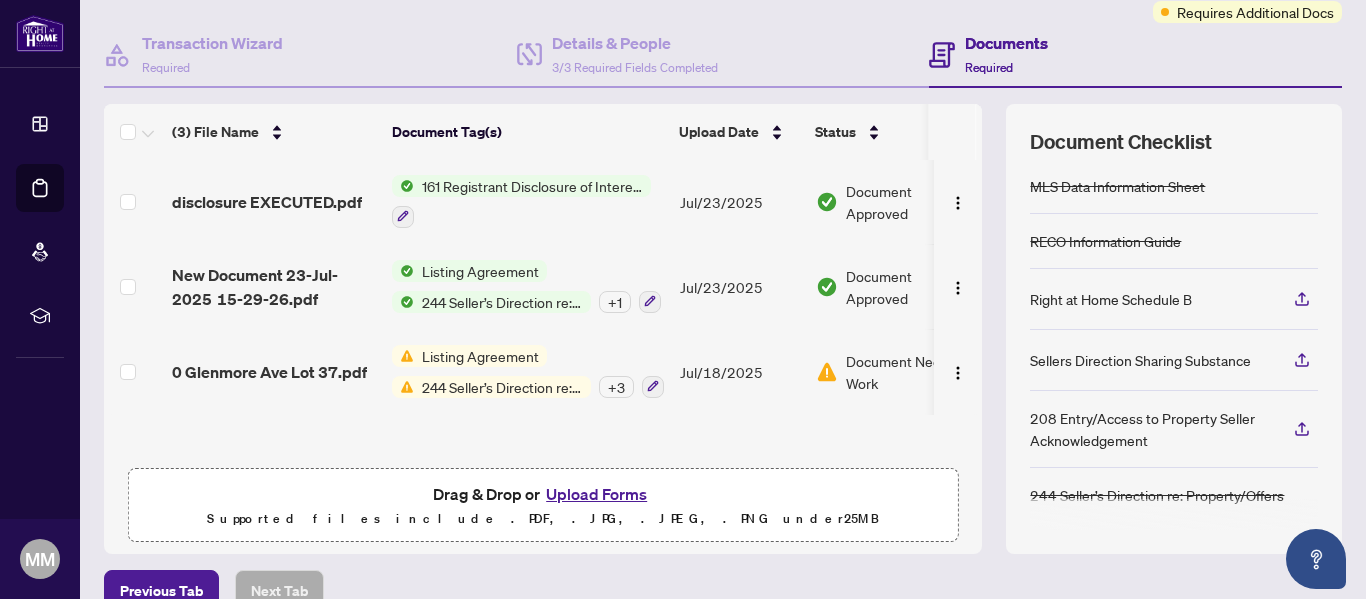 click on "Listing Agreement" at bounding box center (480, 271) 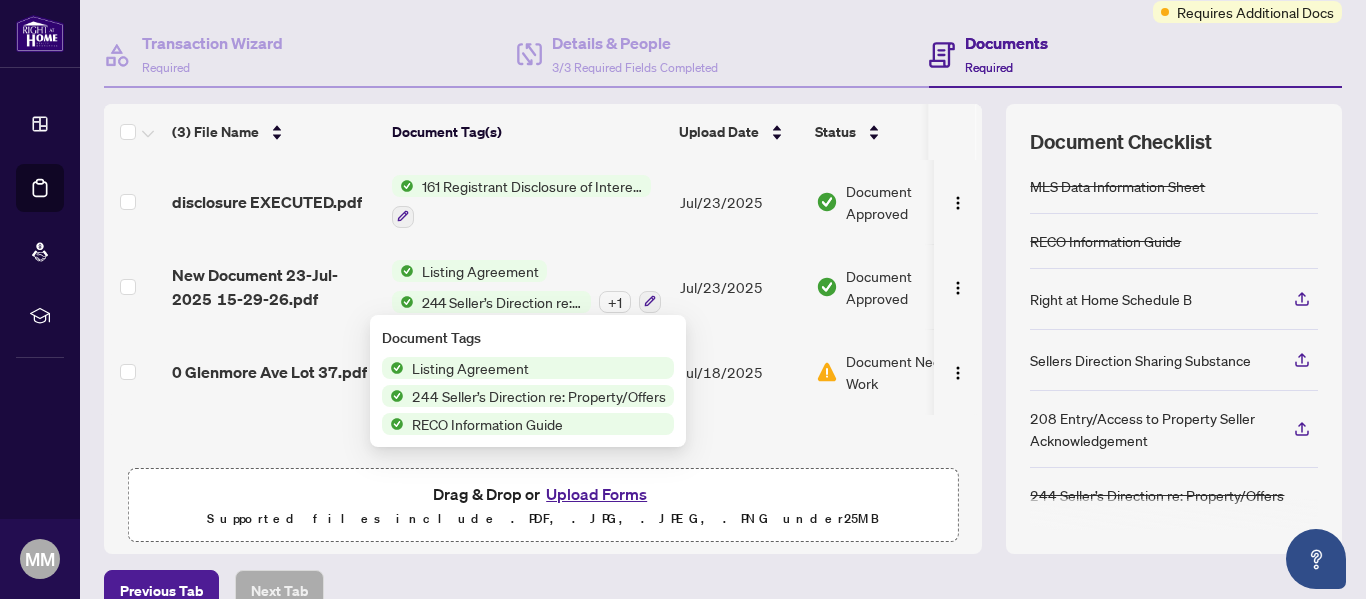 click on "244 Seller’s Direction re: Property/Offers" at bounding box center (502, 302) 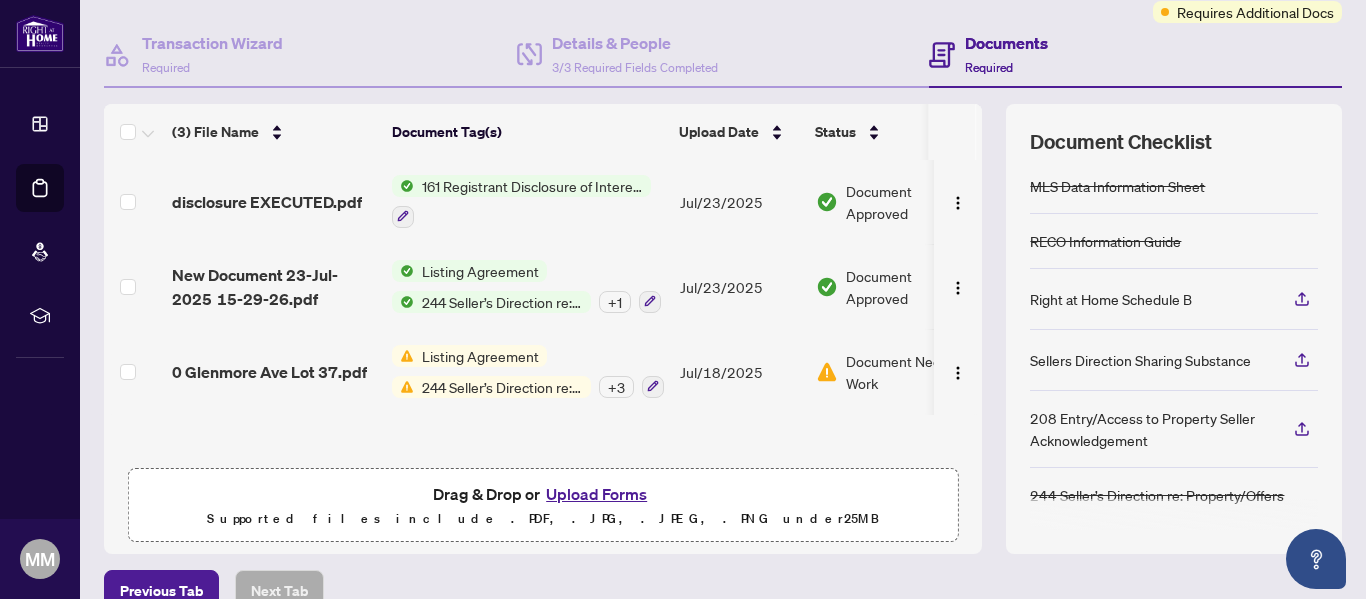 click on "Listing Agreement" at bounding box center (480, 271) 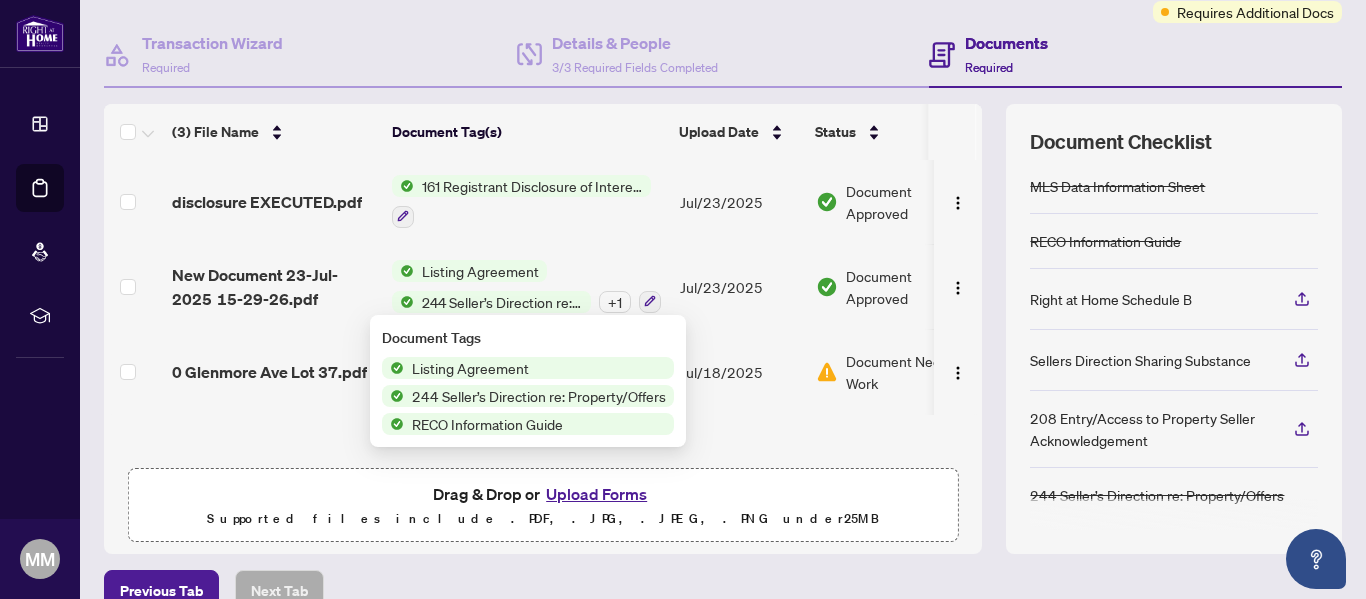 click on "Listing Agreement" at bounding box center (470, 368) 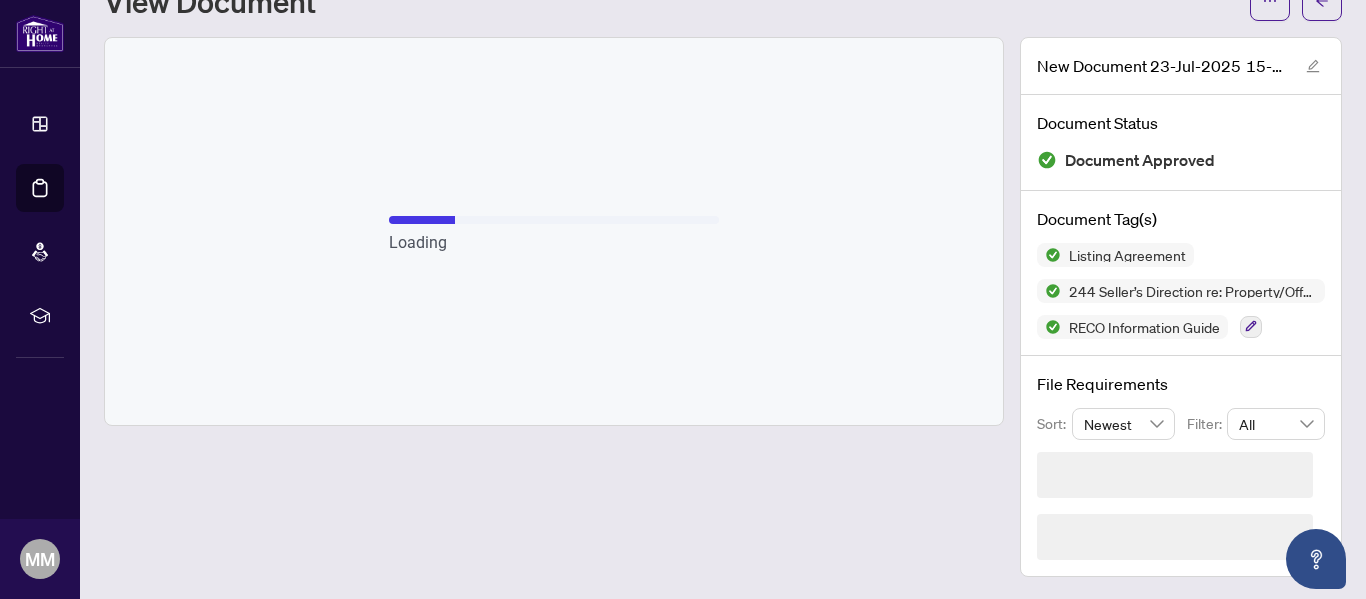 scroll, scrollTop: 21, scrollLeft: 0, axis: vertical 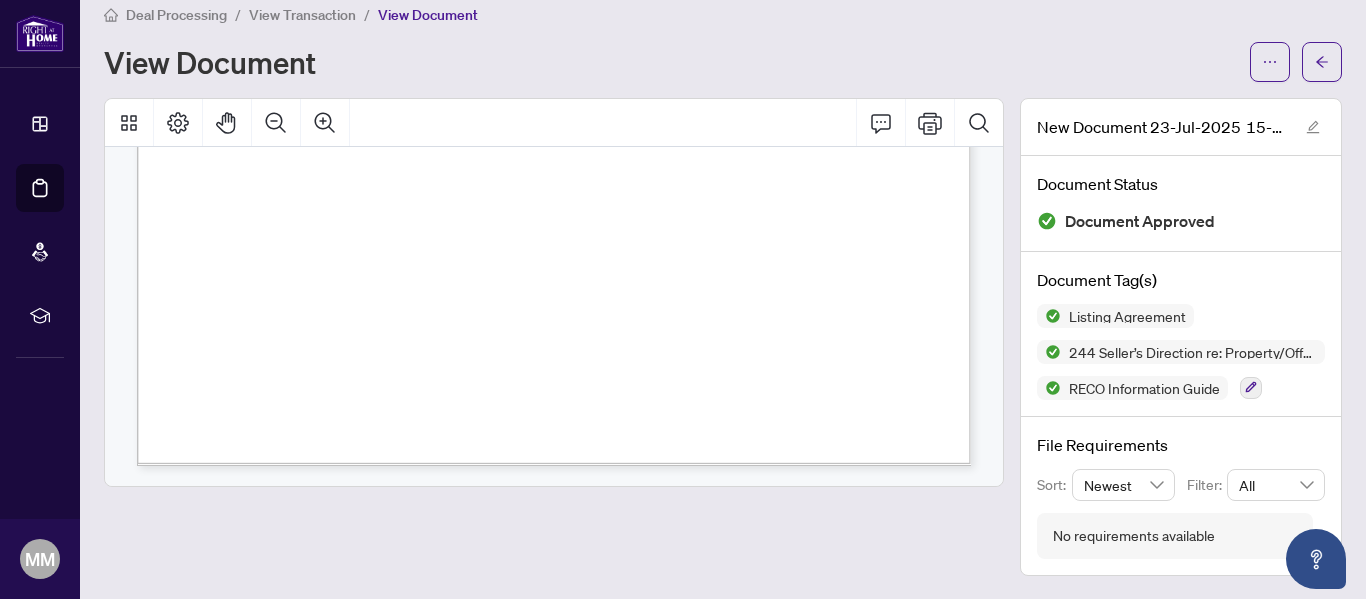 click at bounding box center (554, 316) 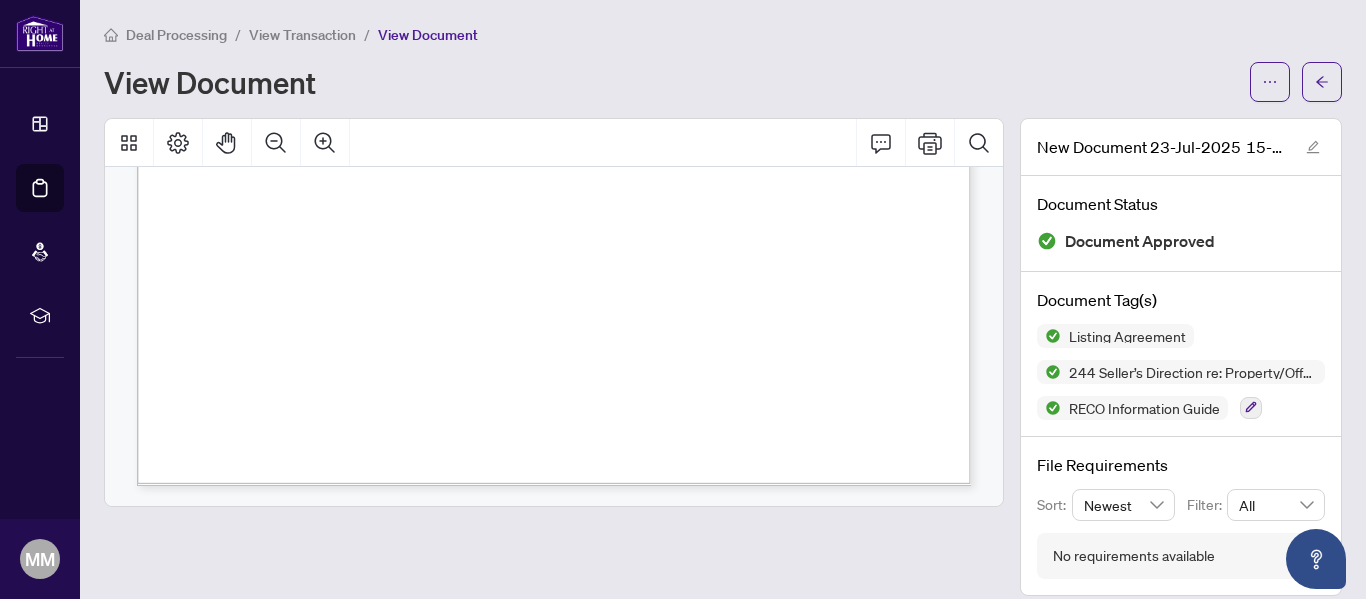 scroll, scrollTop: 0, scrollLeft: 0, axis: both 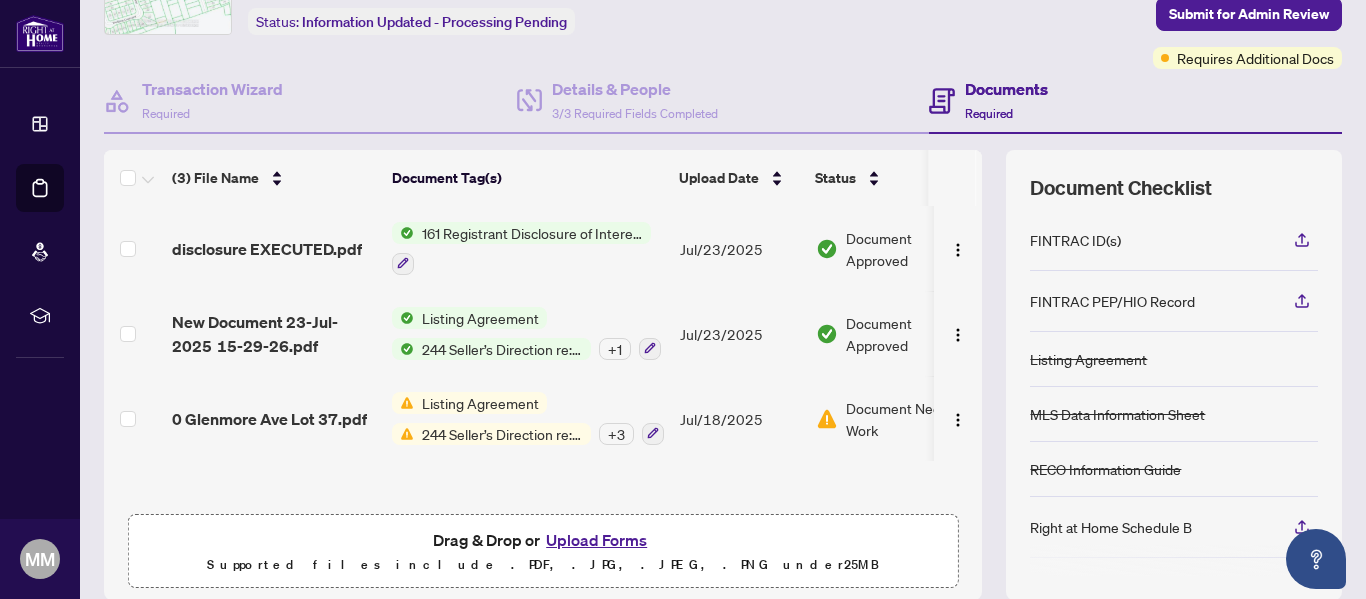 click on "Listing Agreement" at bounding box center (480, 403) 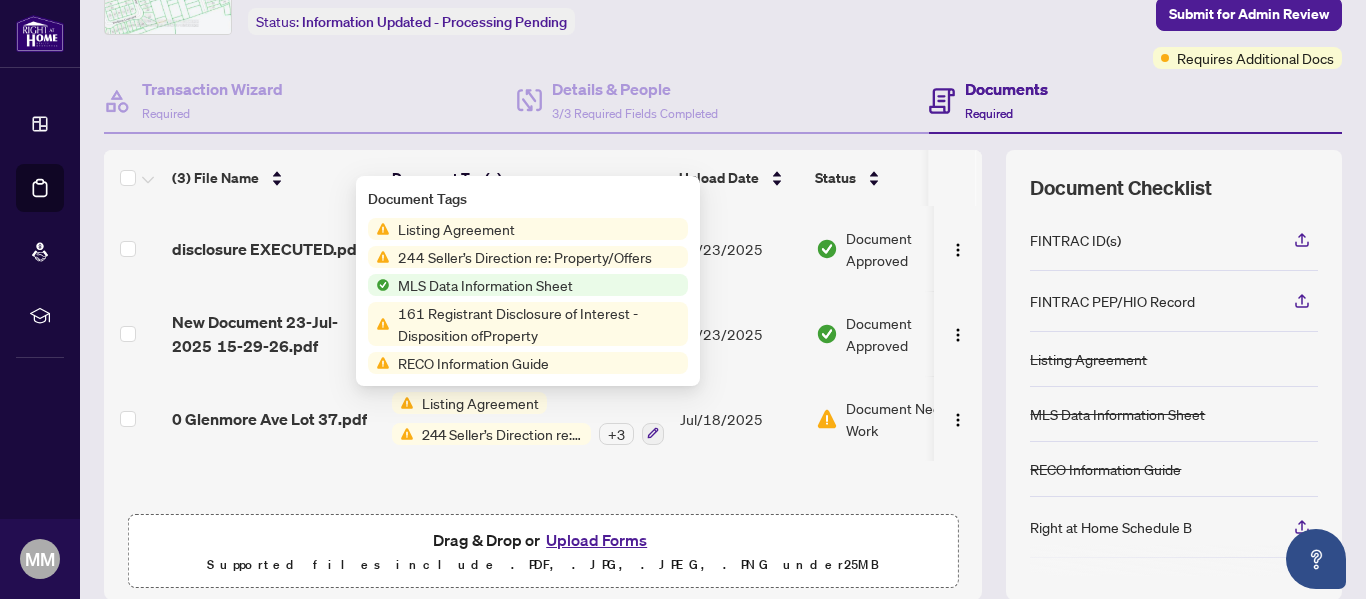 click on "Jul/18/2025" at bounding box center (740, 418) 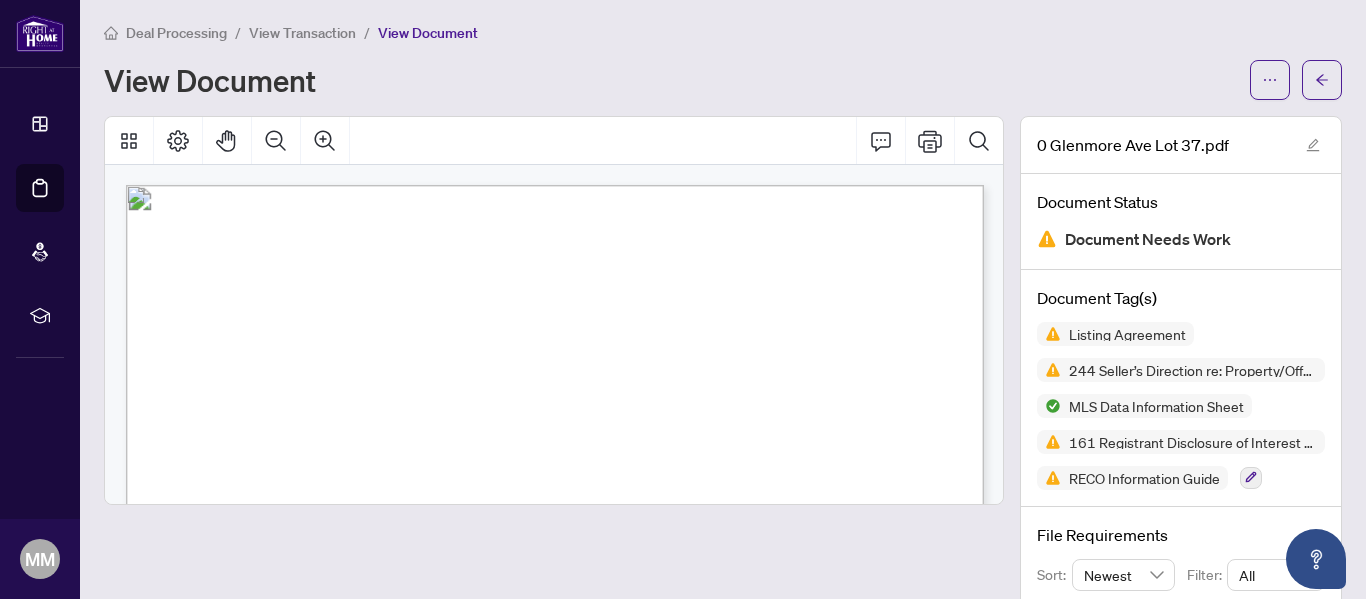 scroll, scrollTop: 0, scrollLeft: 0, axis: both 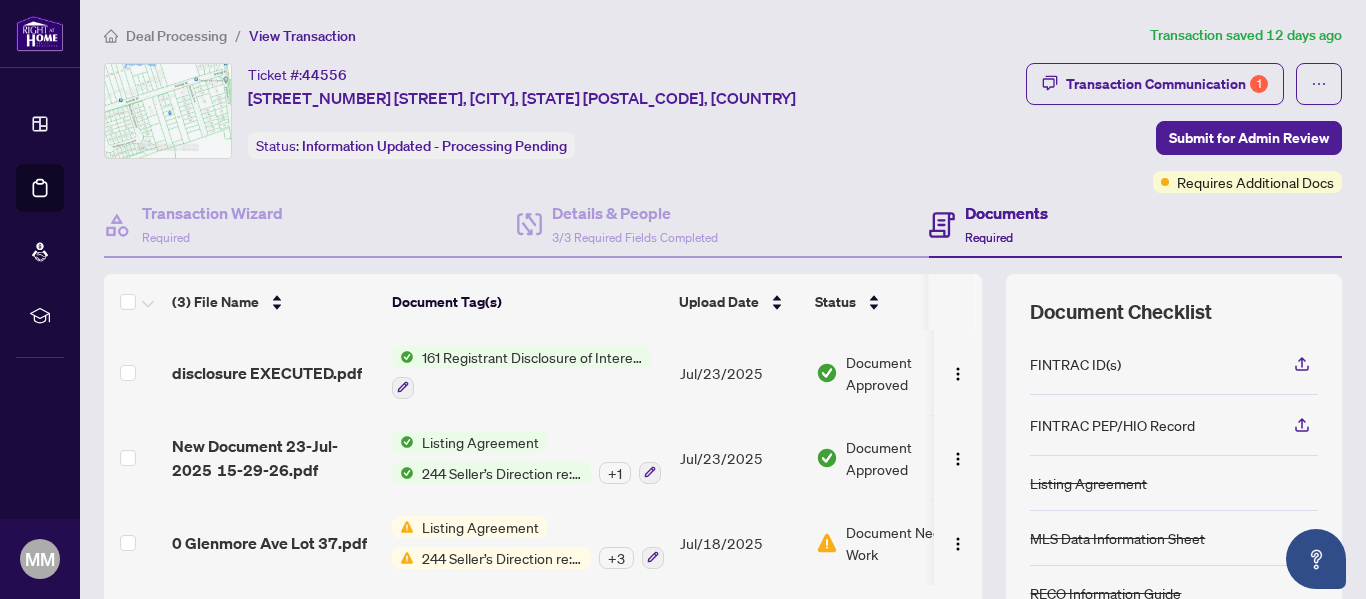 click on "Transaction Communication 1 Submit for Admin Review Requires Additional Docs" at bounding box center [1128, 128] 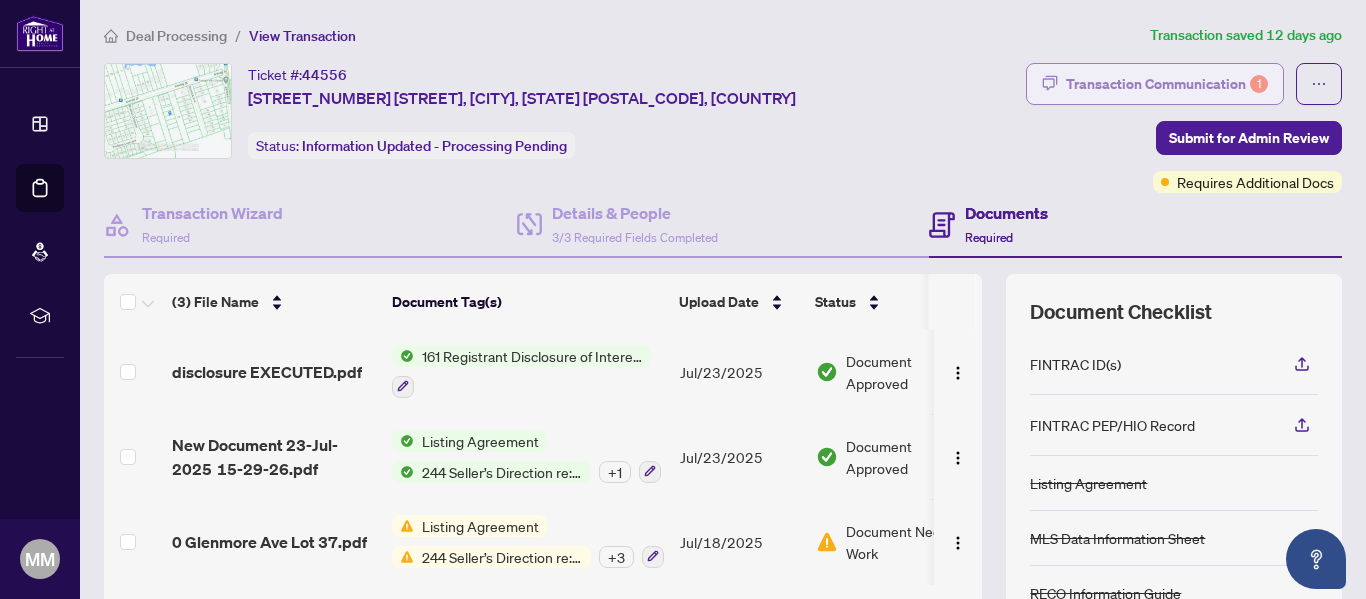 click on "Transaction Communication 1" at bounding box center [1167, 84] 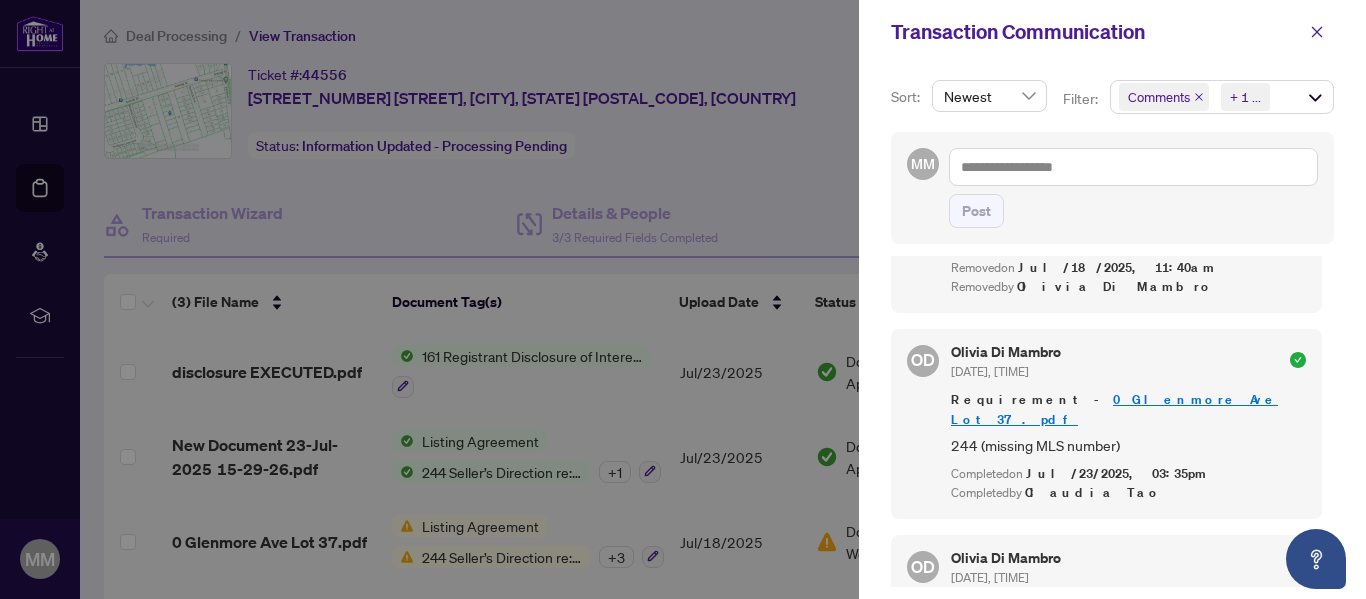 scroll, scrollTop: 1924, scrollLeft: 0, axis: vertical 